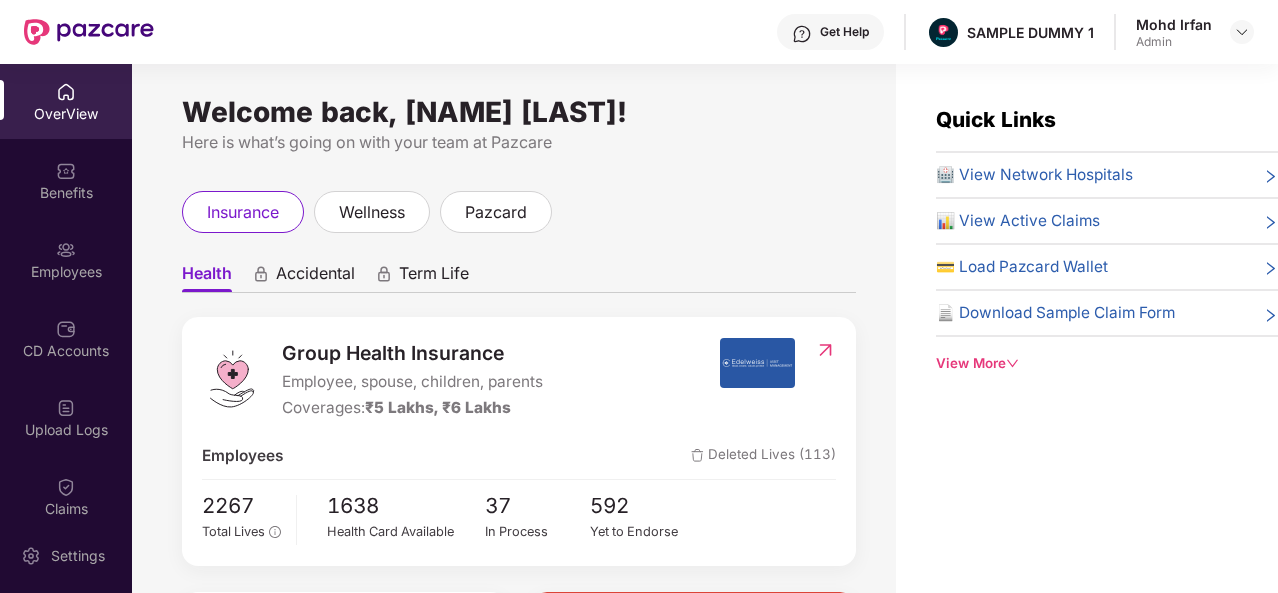scroll, scrollTop: 0, scrollLeft: 0, axis: both 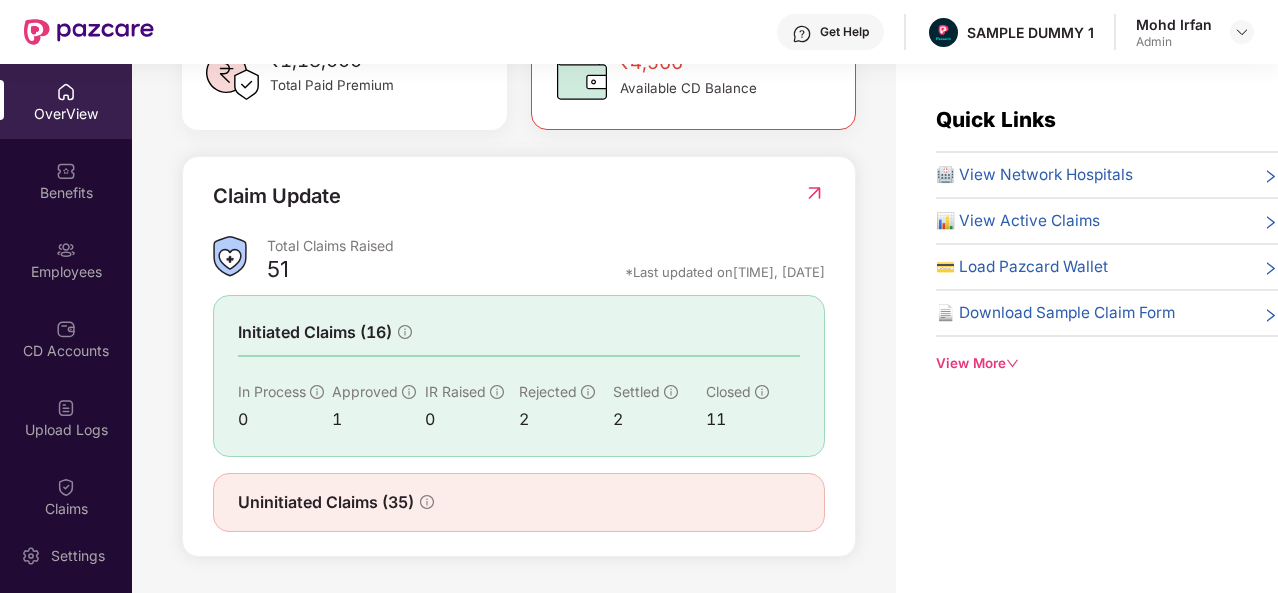 click on "View More" at bounding box center [1107, 363] 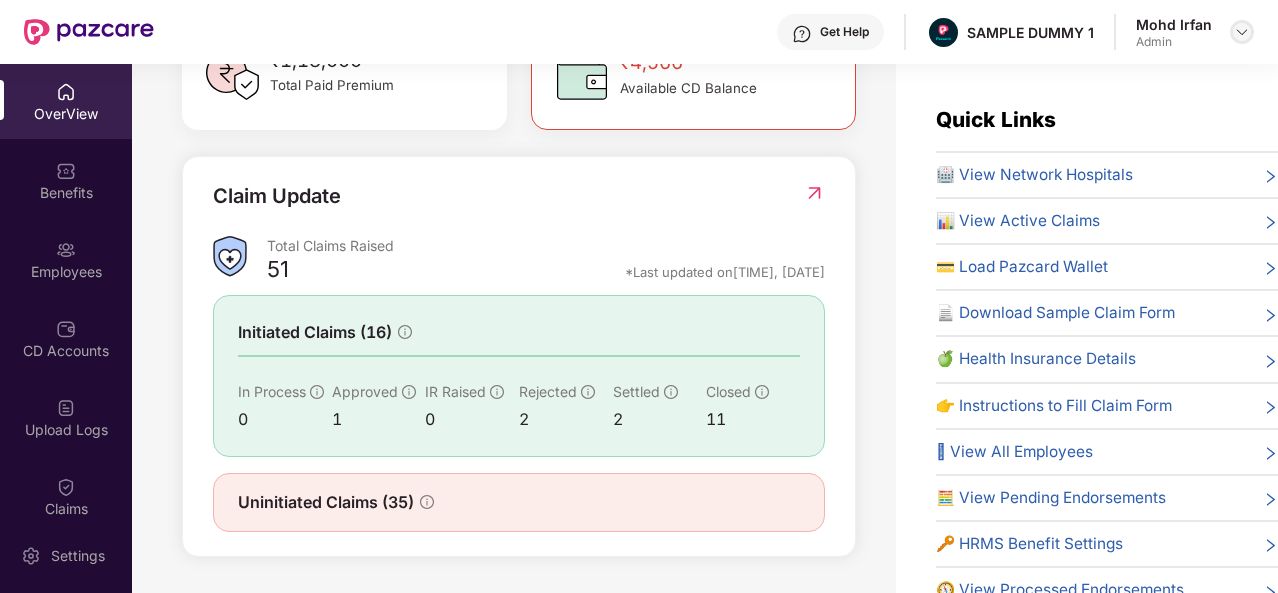 click at bounding box center (1242, 32) 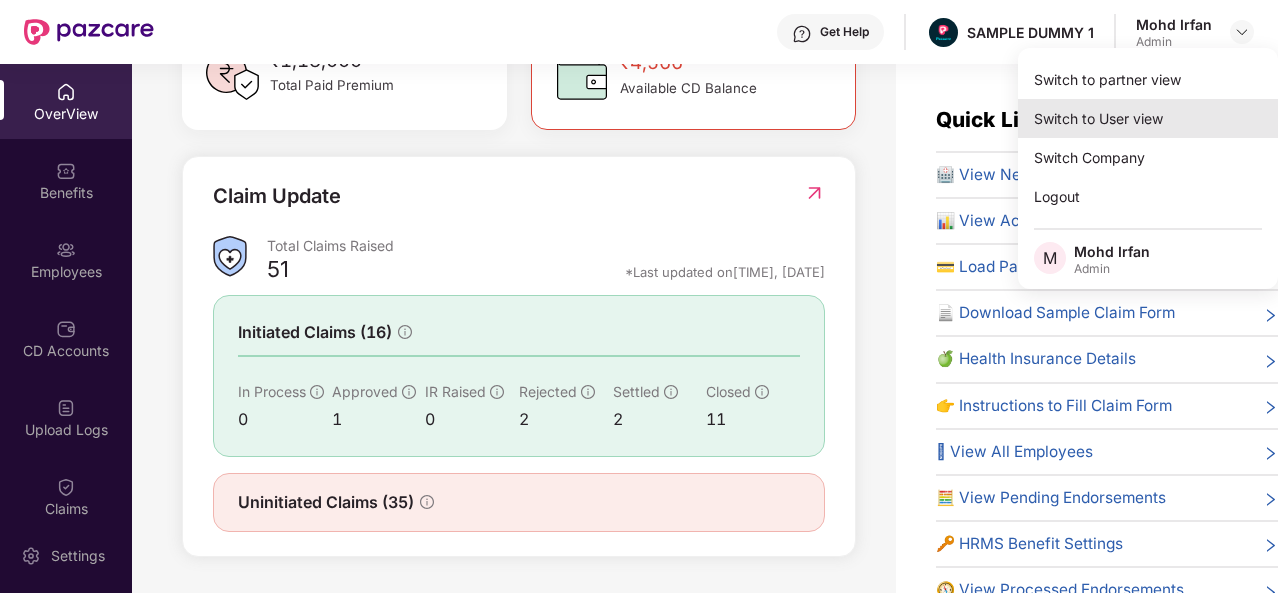 click on "Switch to User view" at bounding box center (1148, 118) 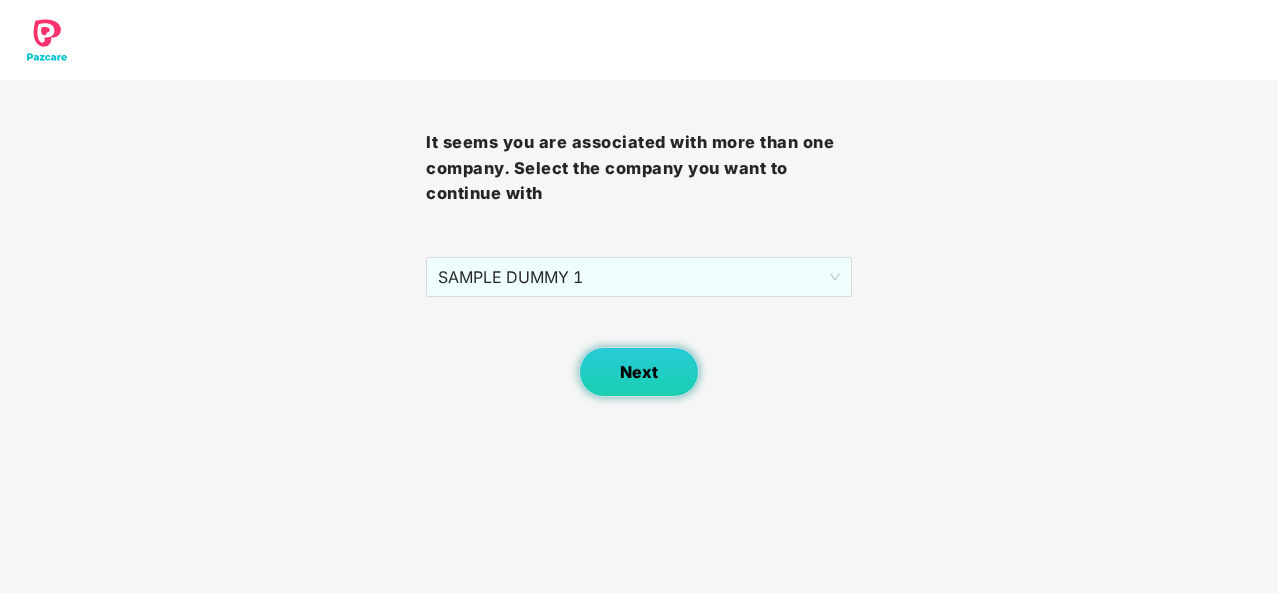 click on "Next" at bounding box center (639, 372) 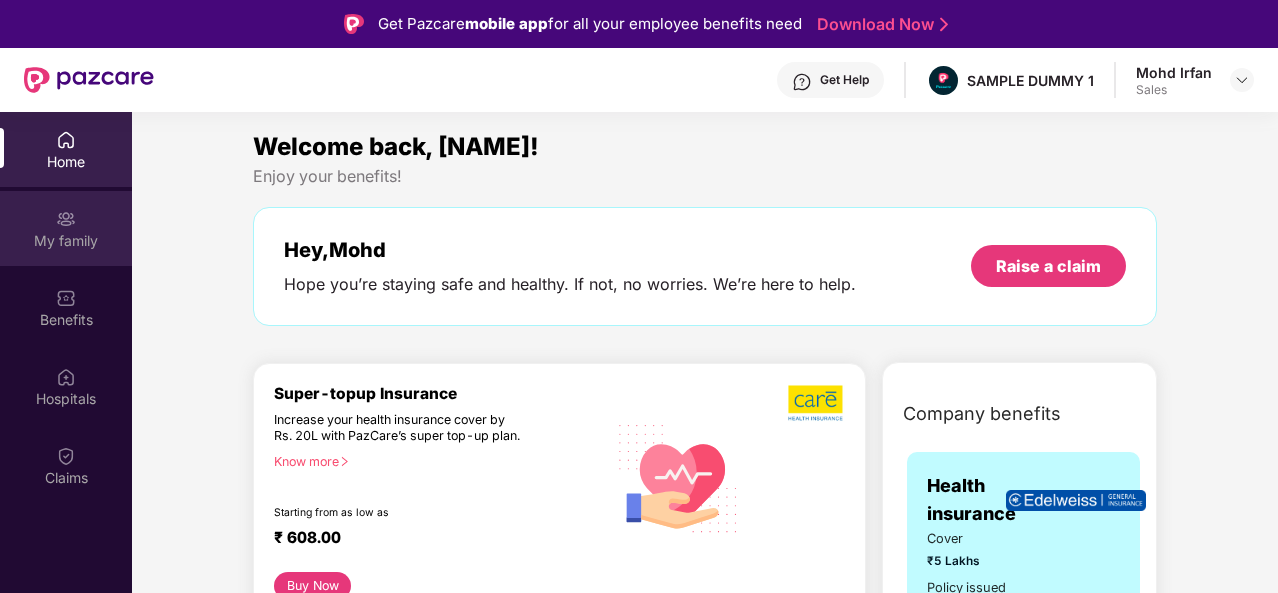 click at bounding box center [66, 219] 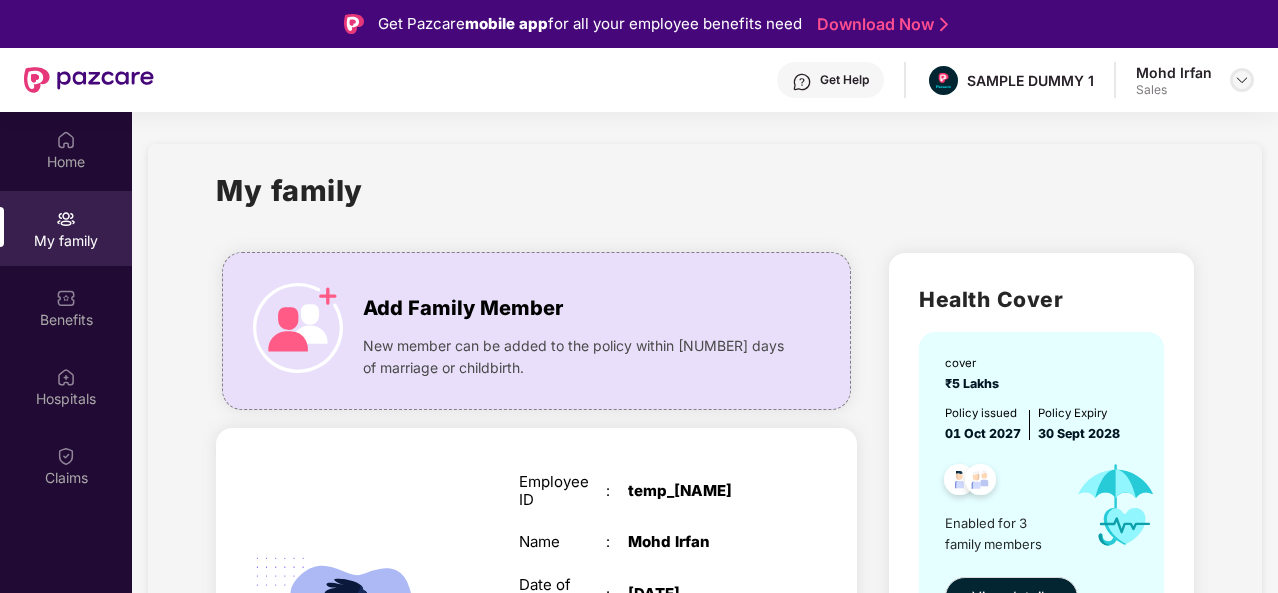 click at bounding box center [1242, 80] 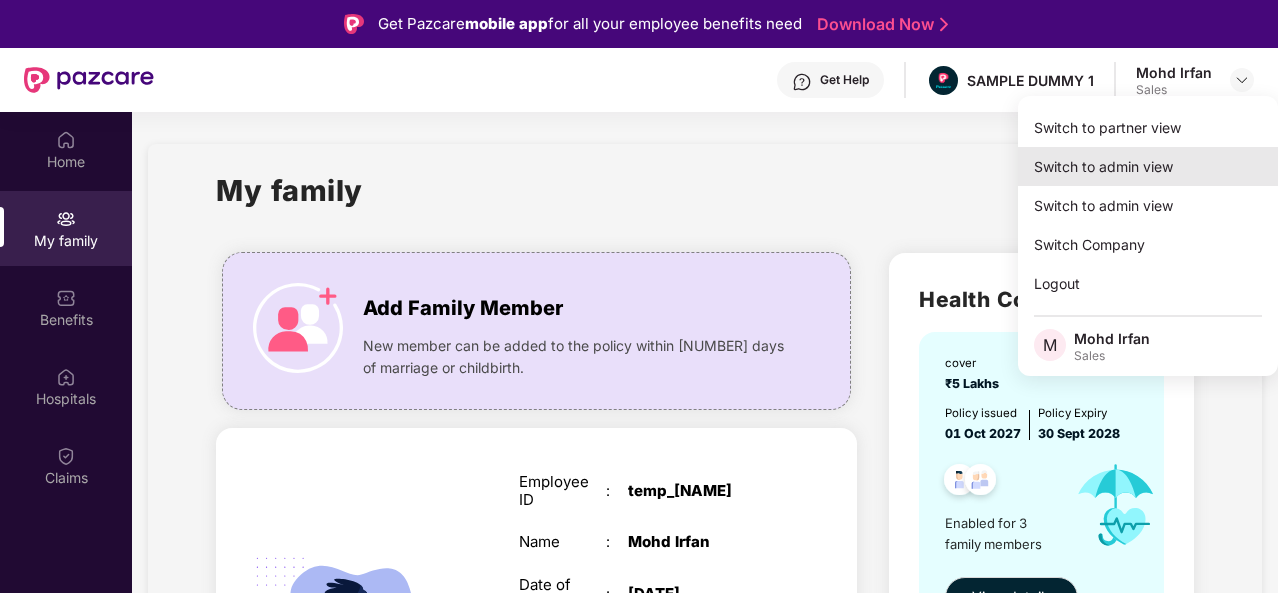click on "Switch to admin view" at bounding box center [1148, 166] 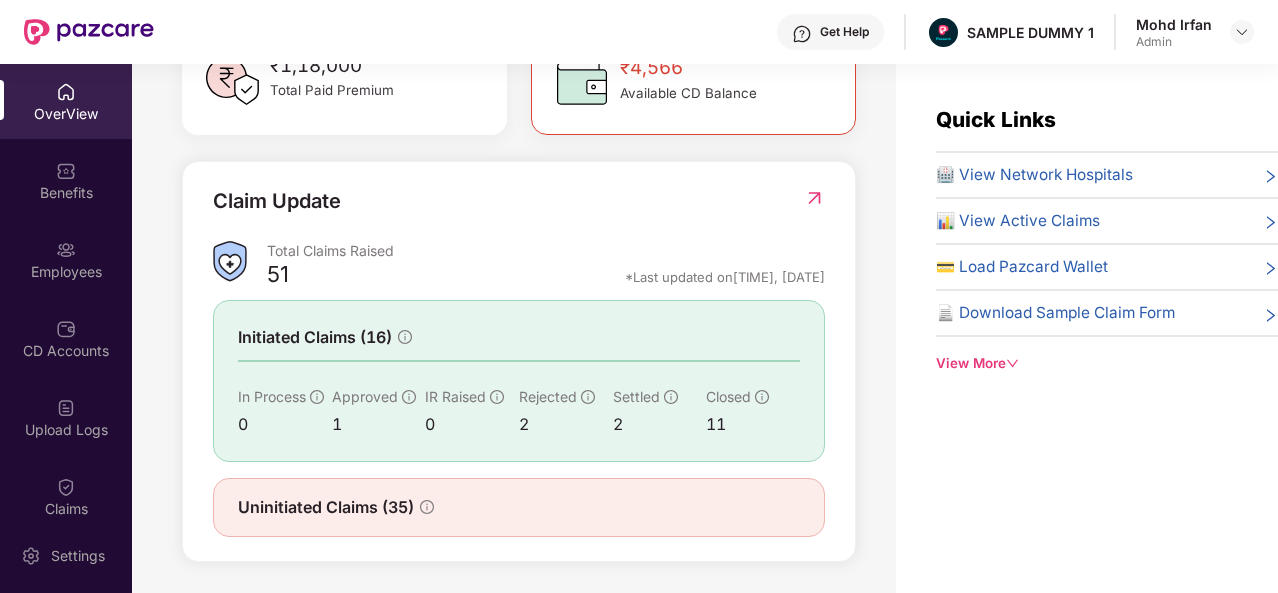 scroll, scrollTop: 636, scrollLeft: 0, axis: vertical 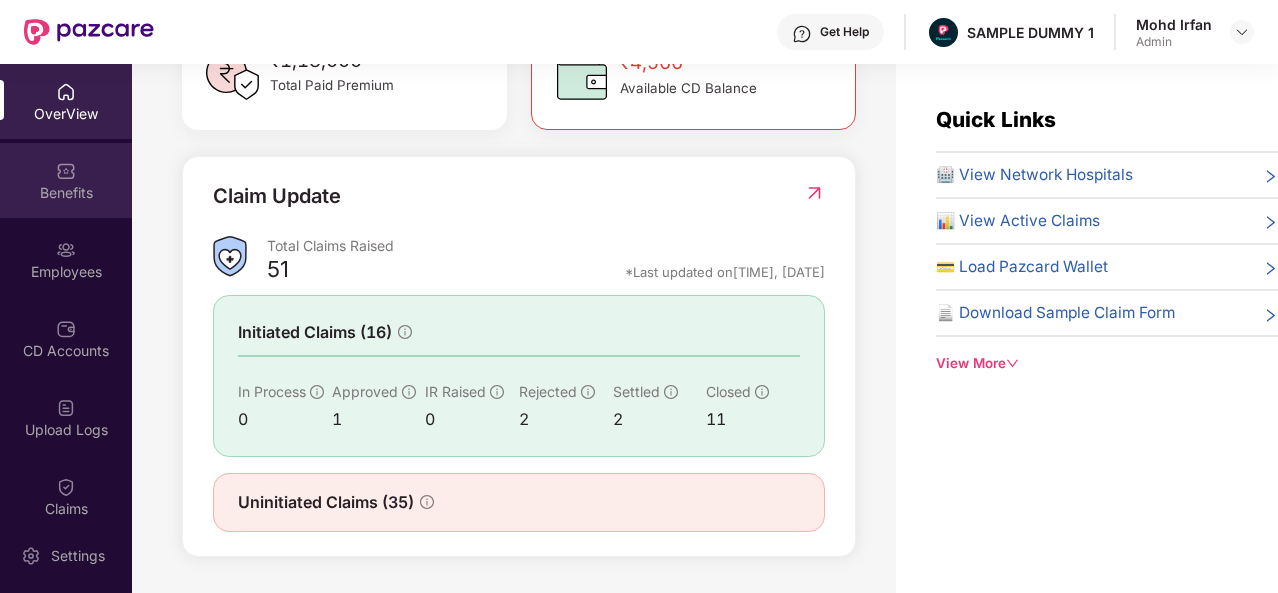 click on "Benefits" at bounding box center [66, 193] 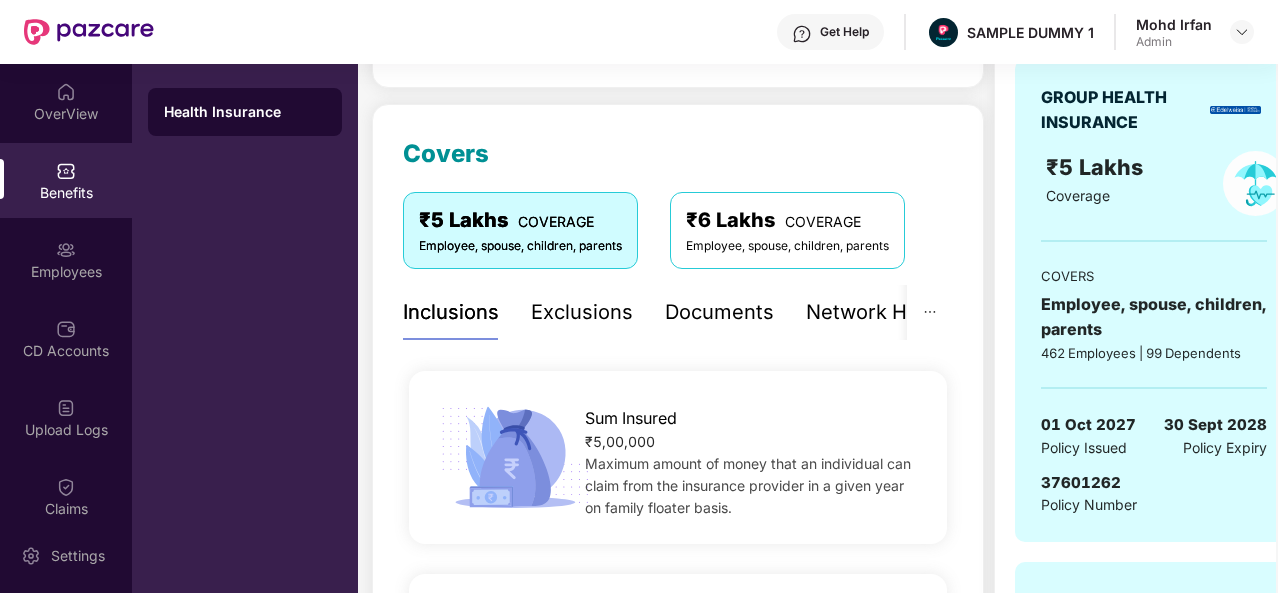 scroll, scrollTop: 166, scrollLeft: 0, axis: vertical 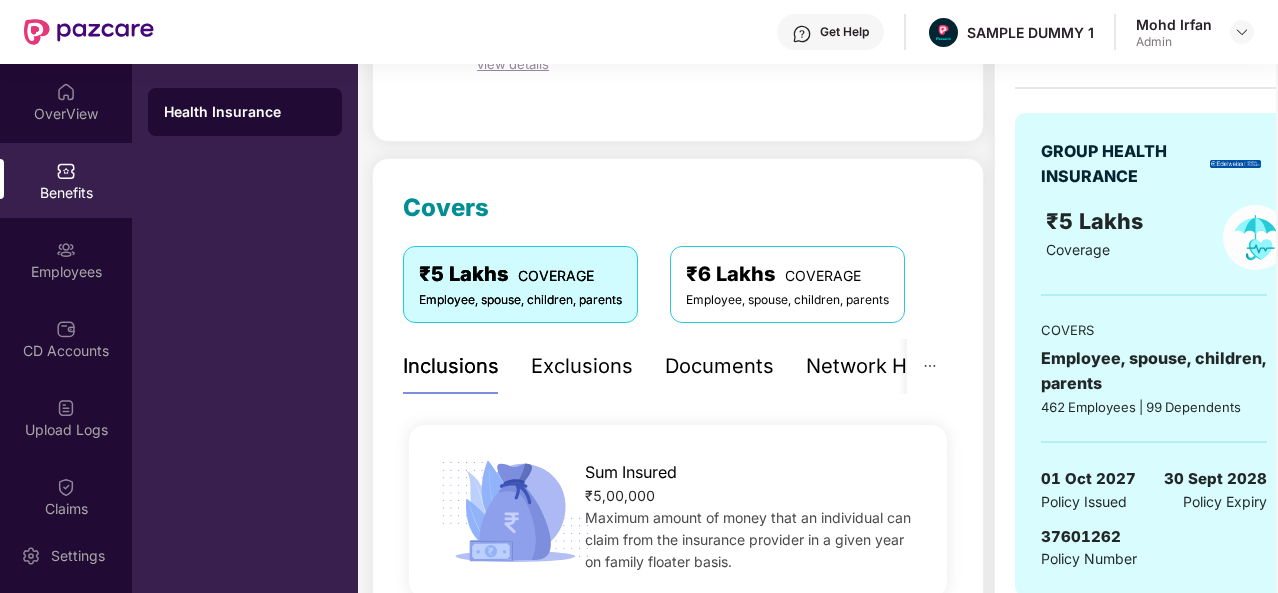 click on "Exclusions" at bounding box center (582, 366) 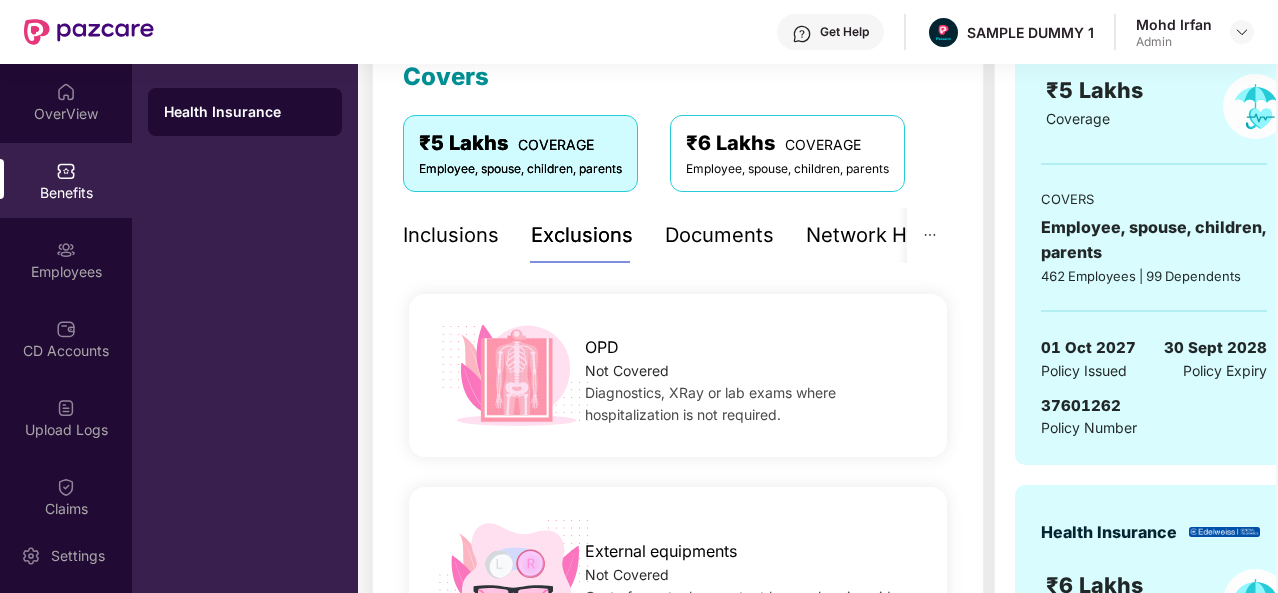 scroll, scrollTop: 278, scrollLeft: 0, axis: vertical 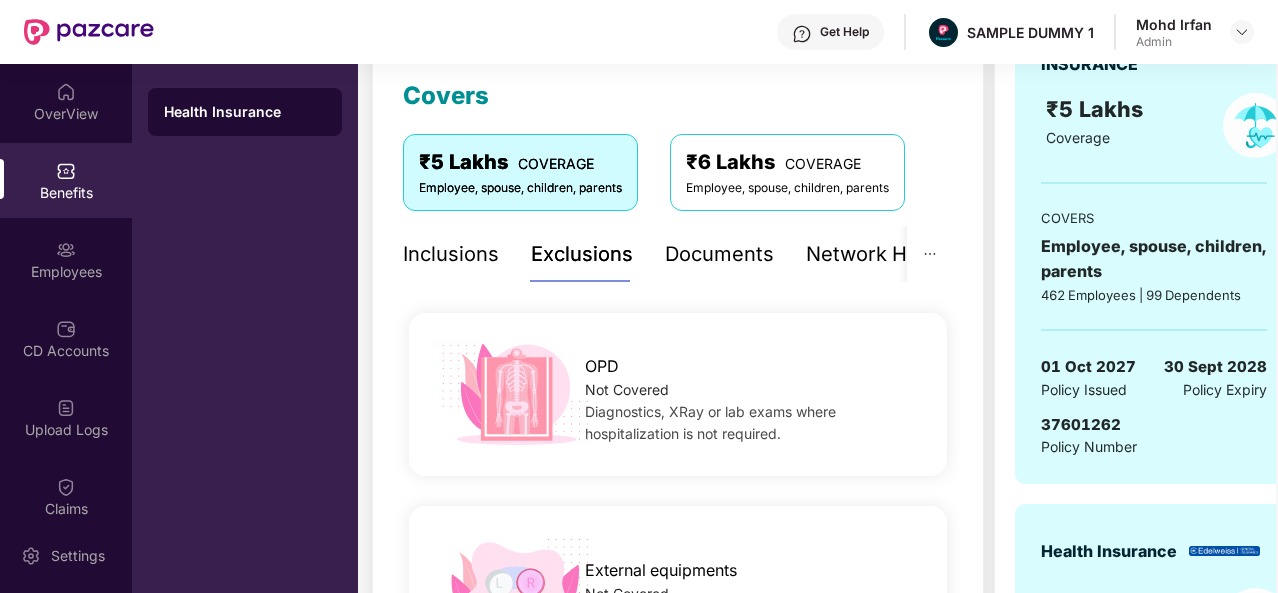 click on "Documents" at bounding box center (719, 254) 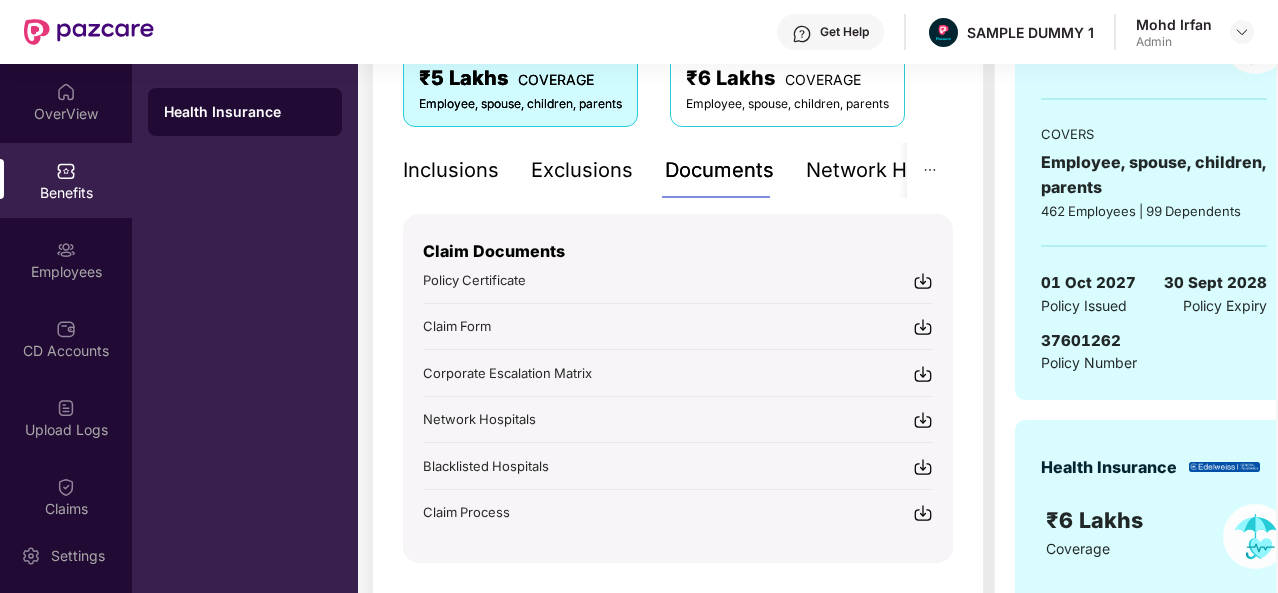 scroll, scrollTop: 370, scrollLeft: 0, axis: vertical 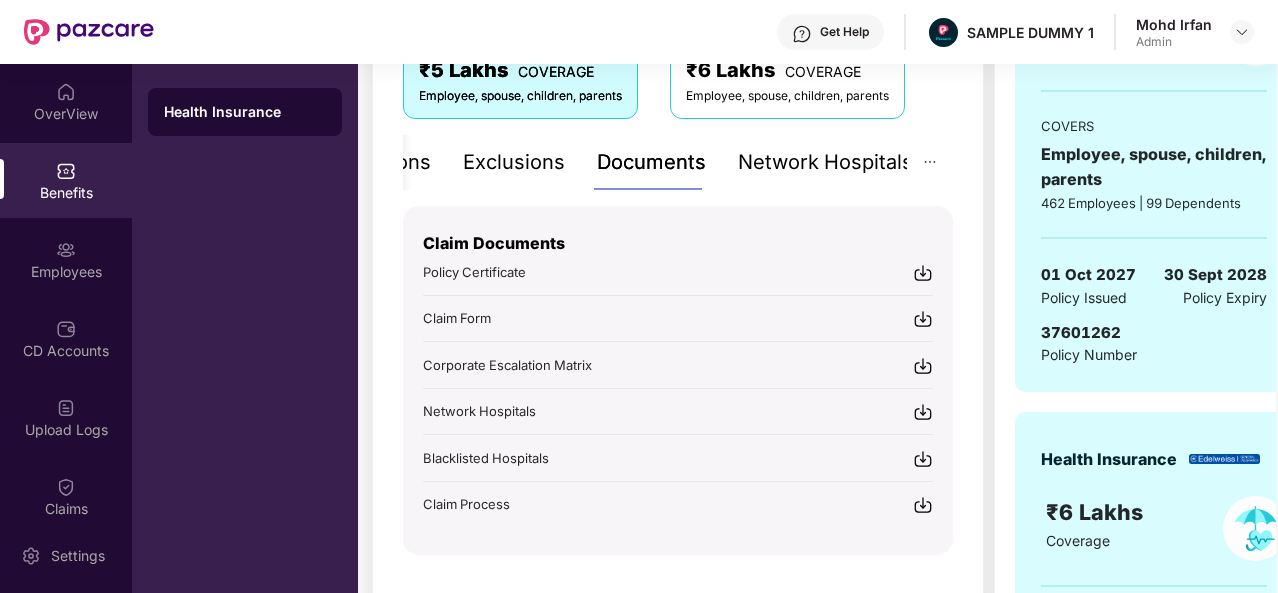 click on "Network Hospitals" at bounding box center [825, 162] 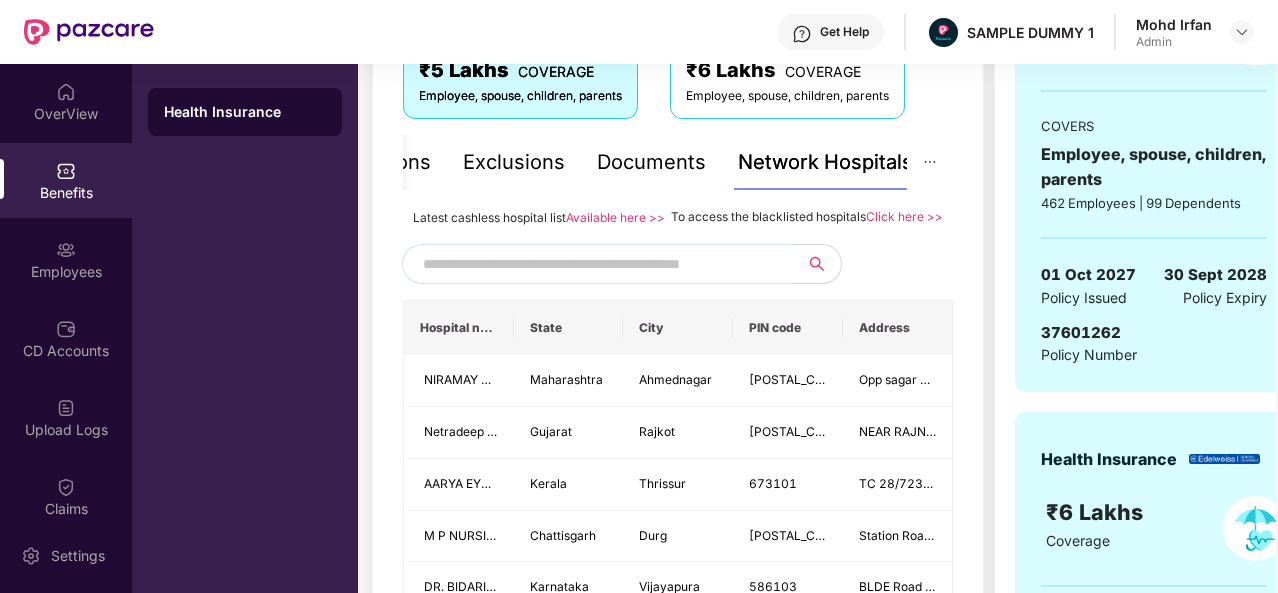 click at bounding box center (594, 264) 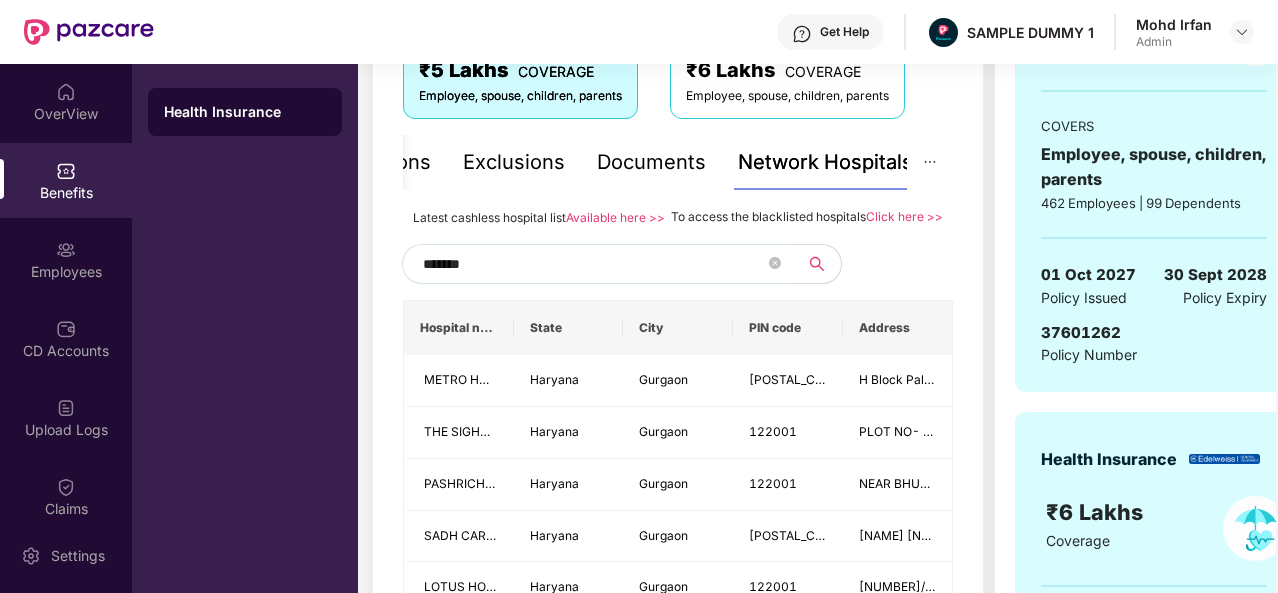 type on "*******" 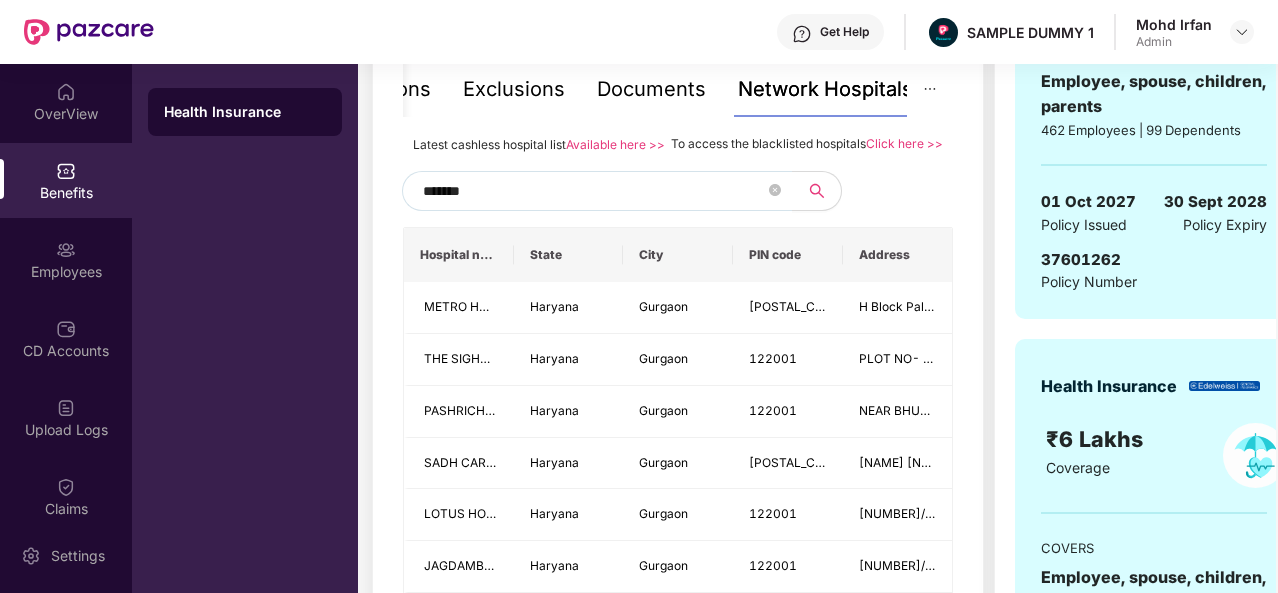 scroll, scrollTop: 450, scrollLeft: 0, axis: vertical 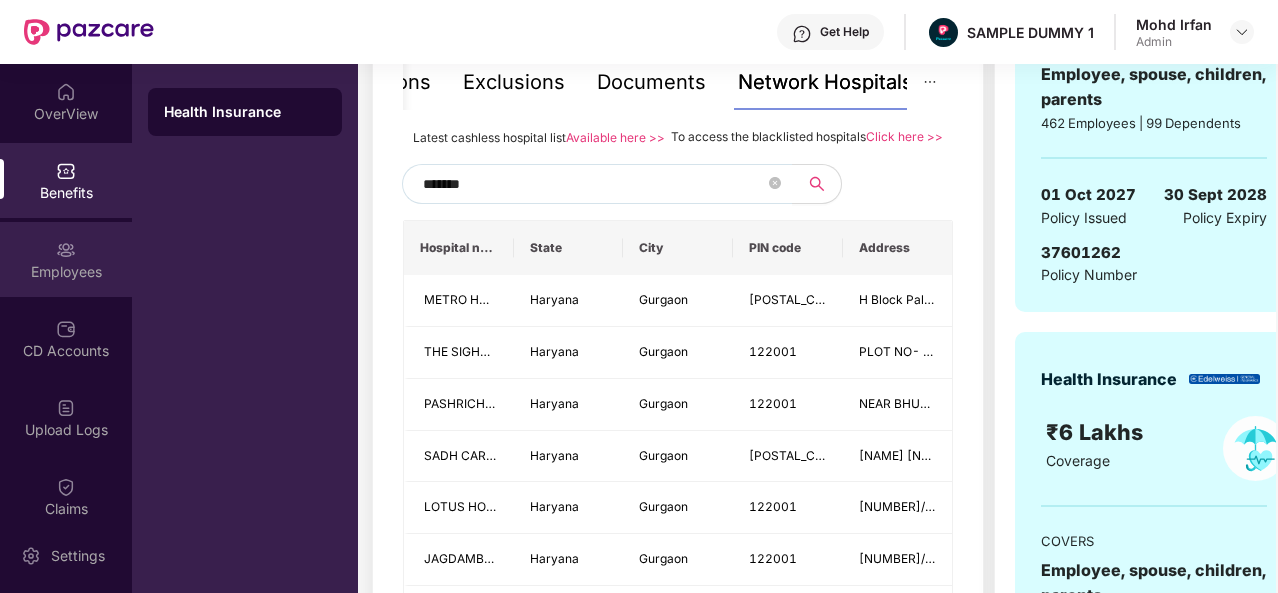 click on "Employees" at bounding box center (66, 259) 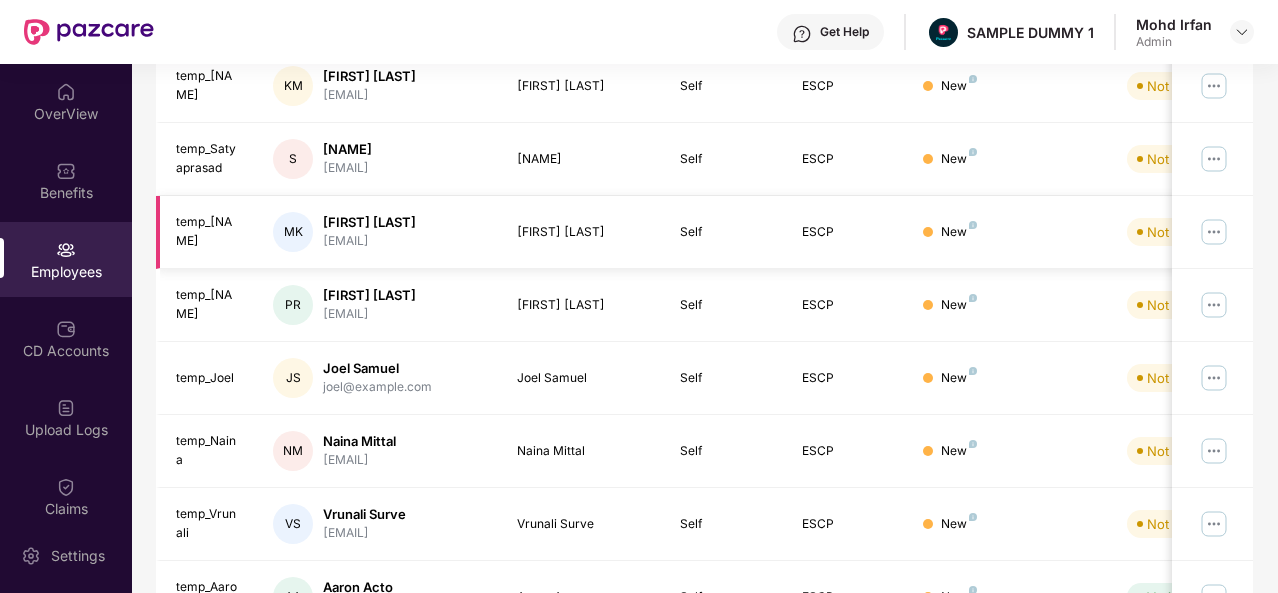 scroll, scrollTop: 0, scrollLeft: 0, axis: both 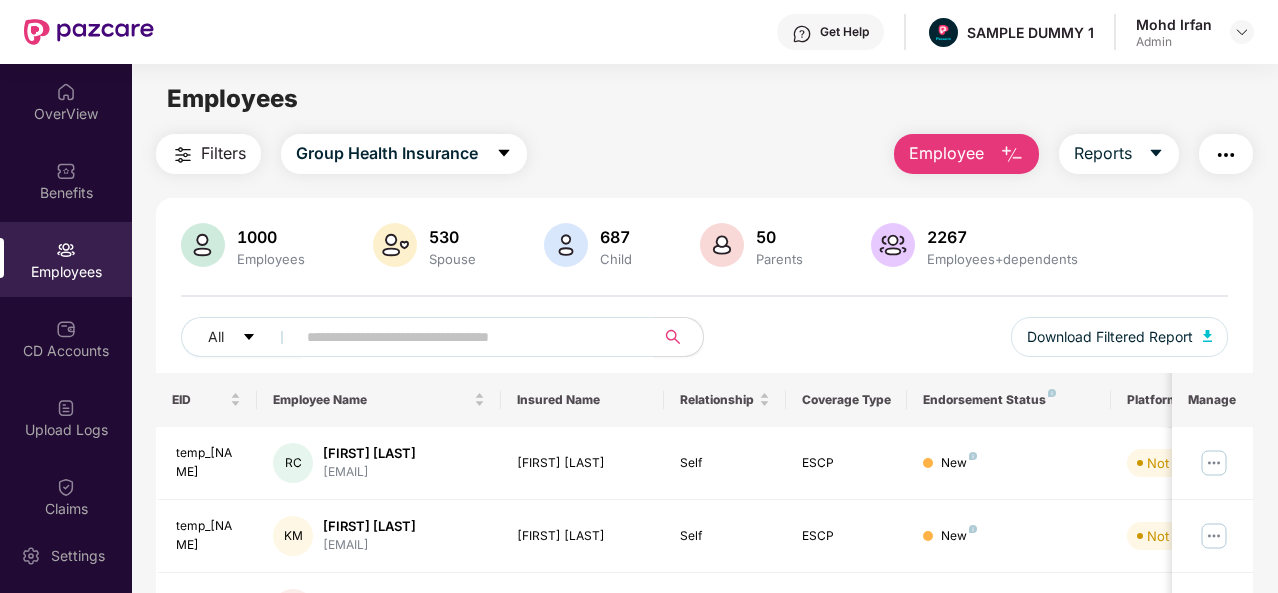 click on "Employee" at bounding box center [966, 154] 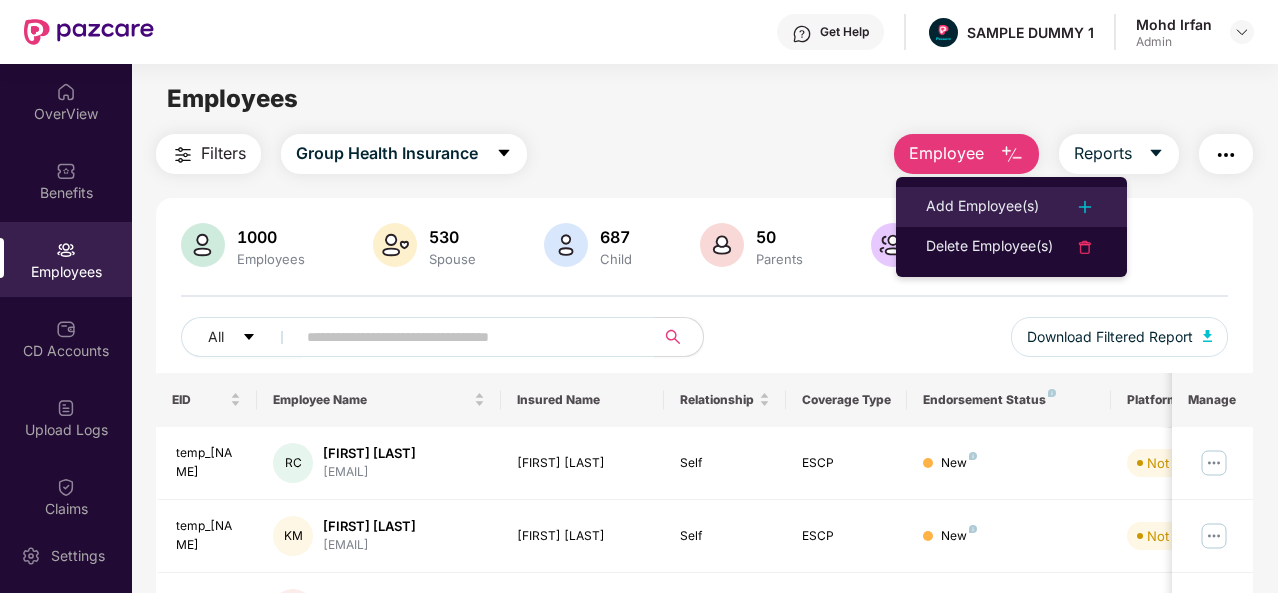 click on "Add Employee(s)" at bounding box center (982, 207) 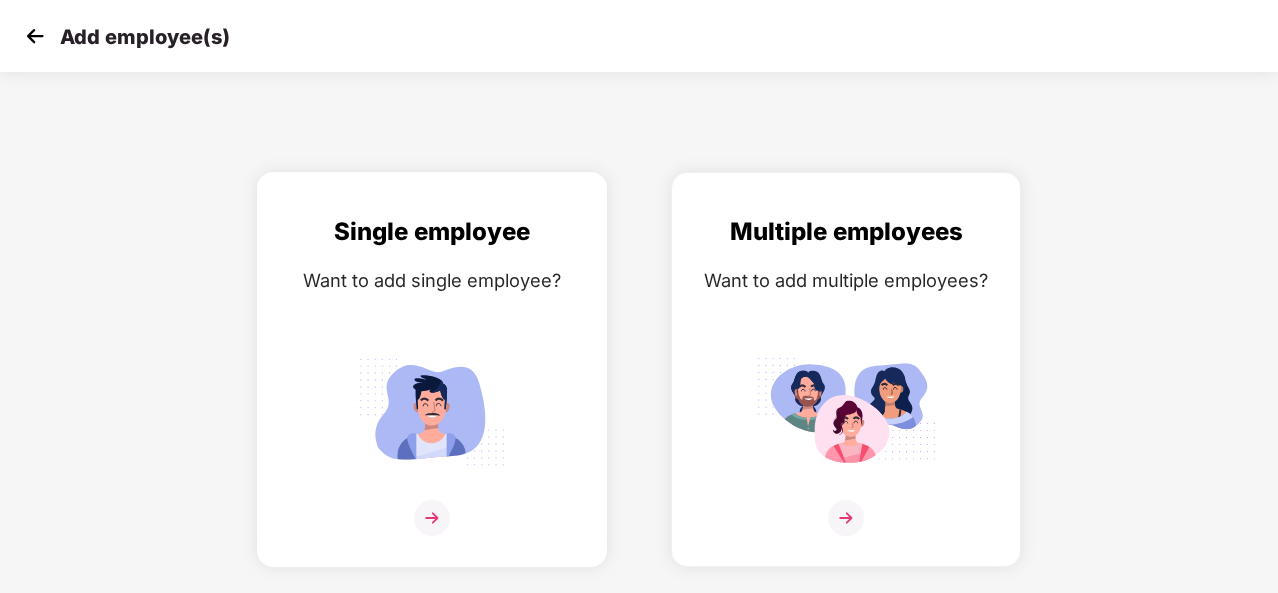 click at bounding box center [432, 518] 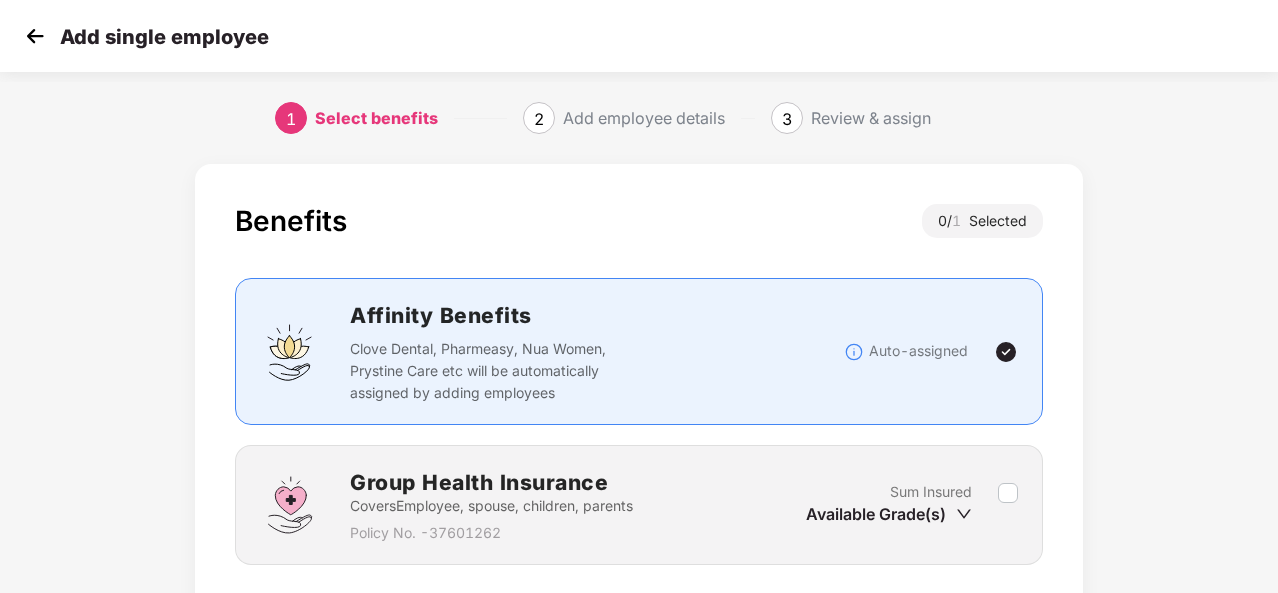 scroll, scrollTop: 144, scrollLeft: 0, axis: vertical 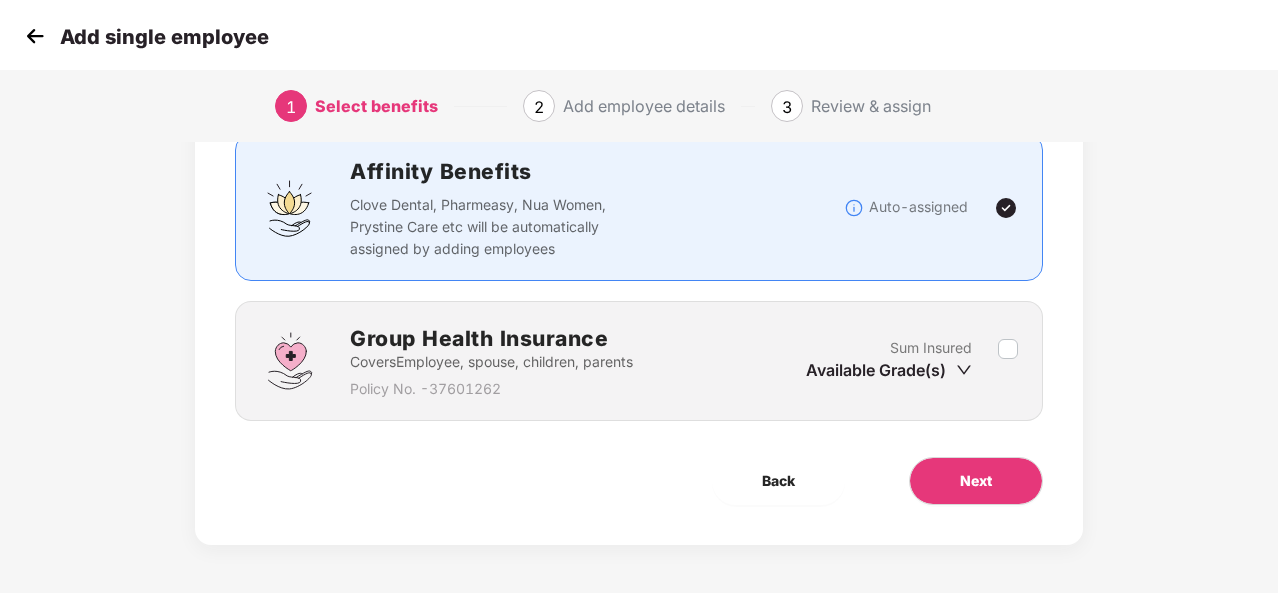 click on "Group Health Insurance Covers  Employee, spouse, children, parents Policy No. -  37601262 Sum Insured Available Grade(s)" at bounding box center [639, 361] 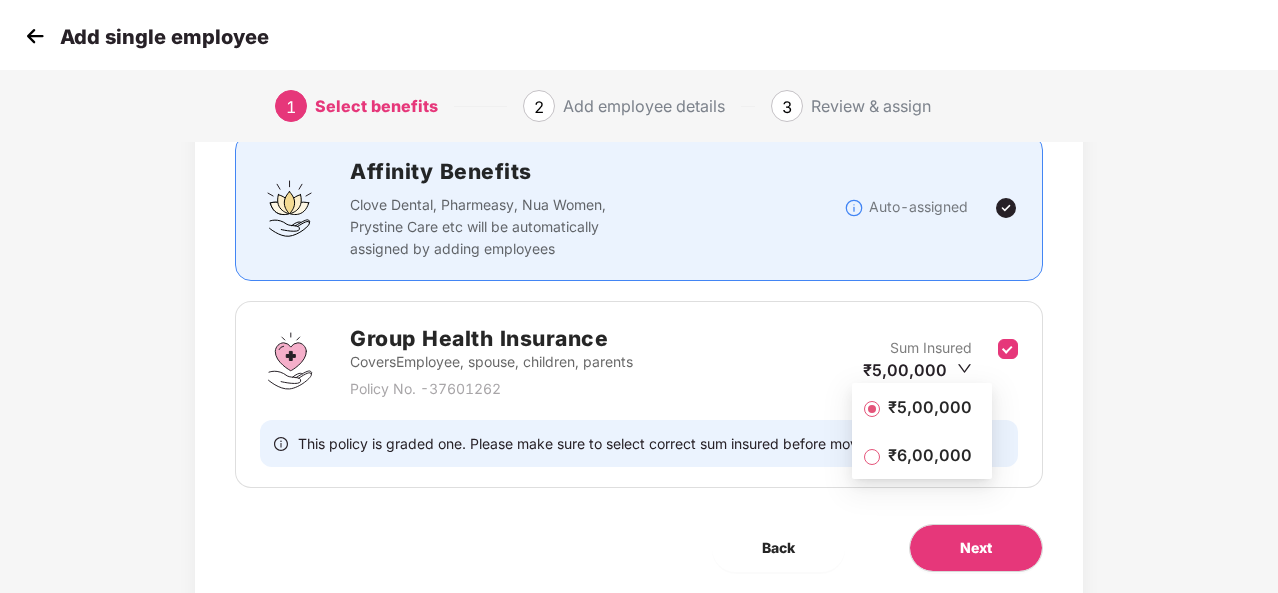 click on "₹5,00,000" at bounding box center [930, 407] 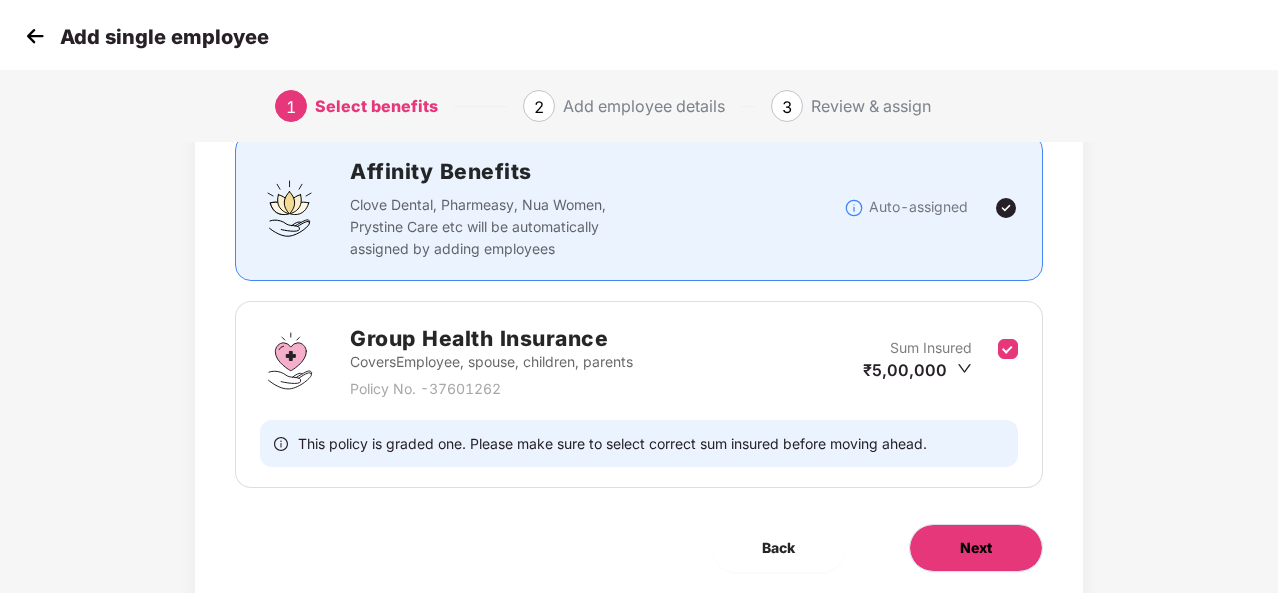 click on "Next" at bounding box center (976, 548) 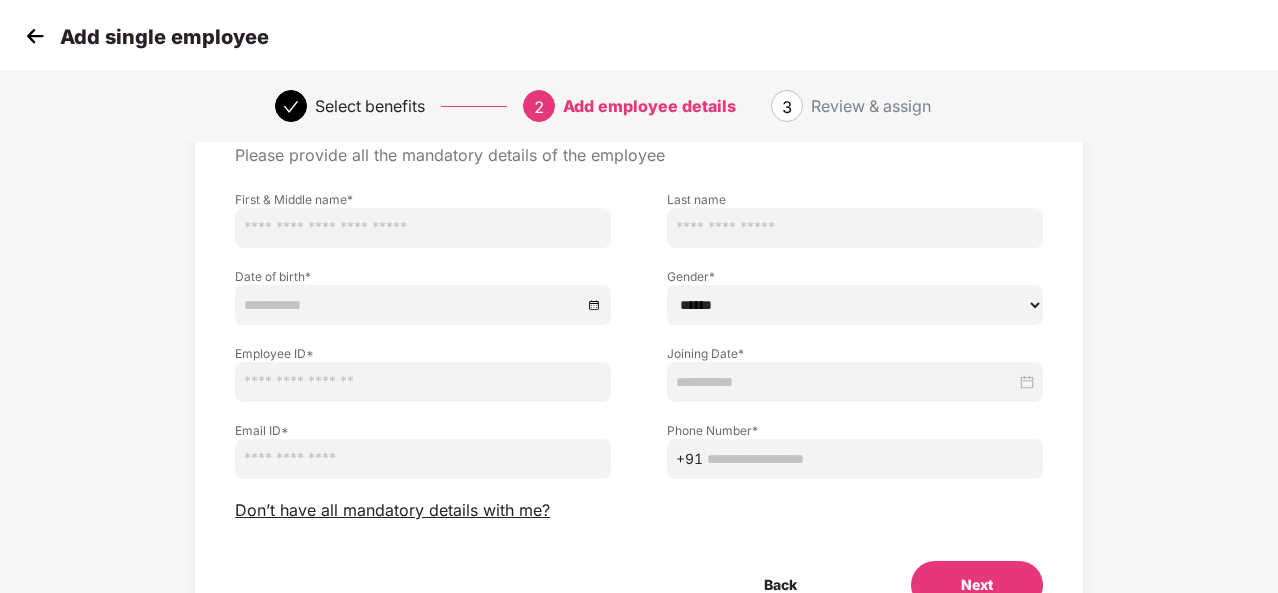 scroll, scrollTop: 112, scrollLeft: 0, axis: vertical 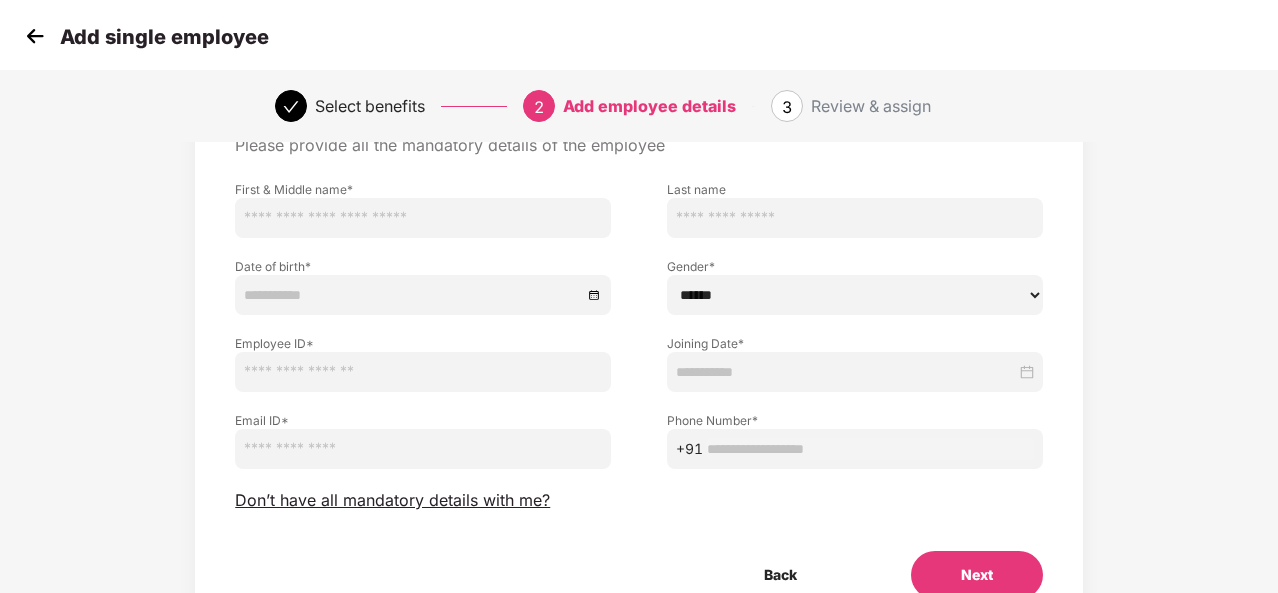click at bounding box center (35, 36) 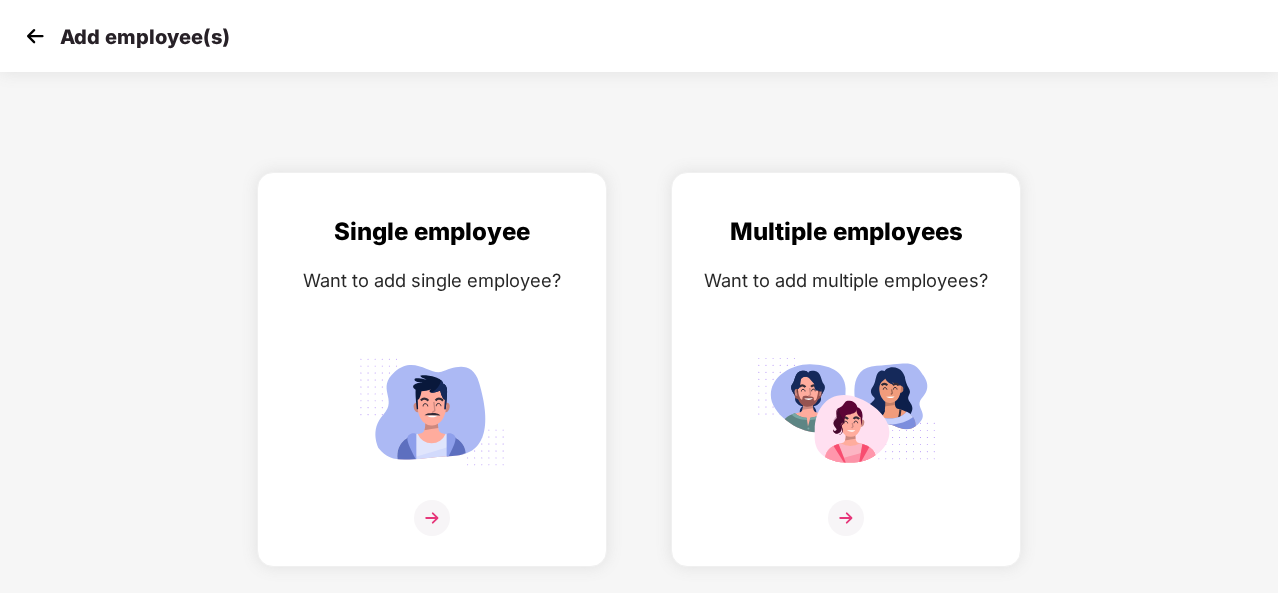 scroll, scrollTop: 0, scrollLeft: 0, axis: both 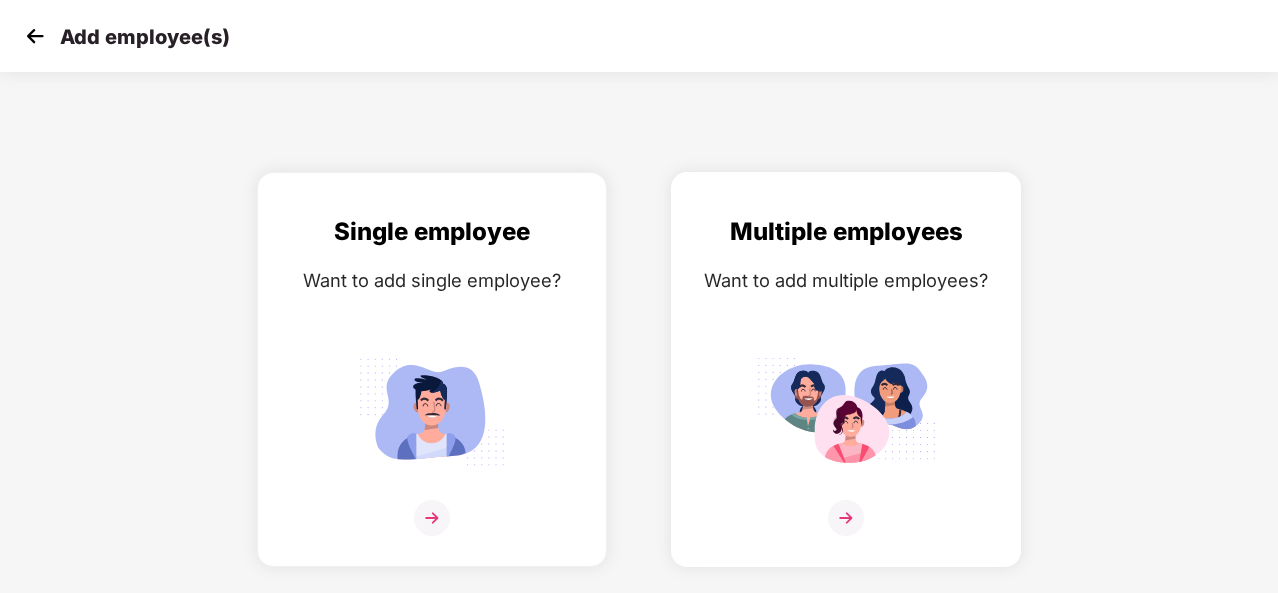 click at bounding box center (846, 518) 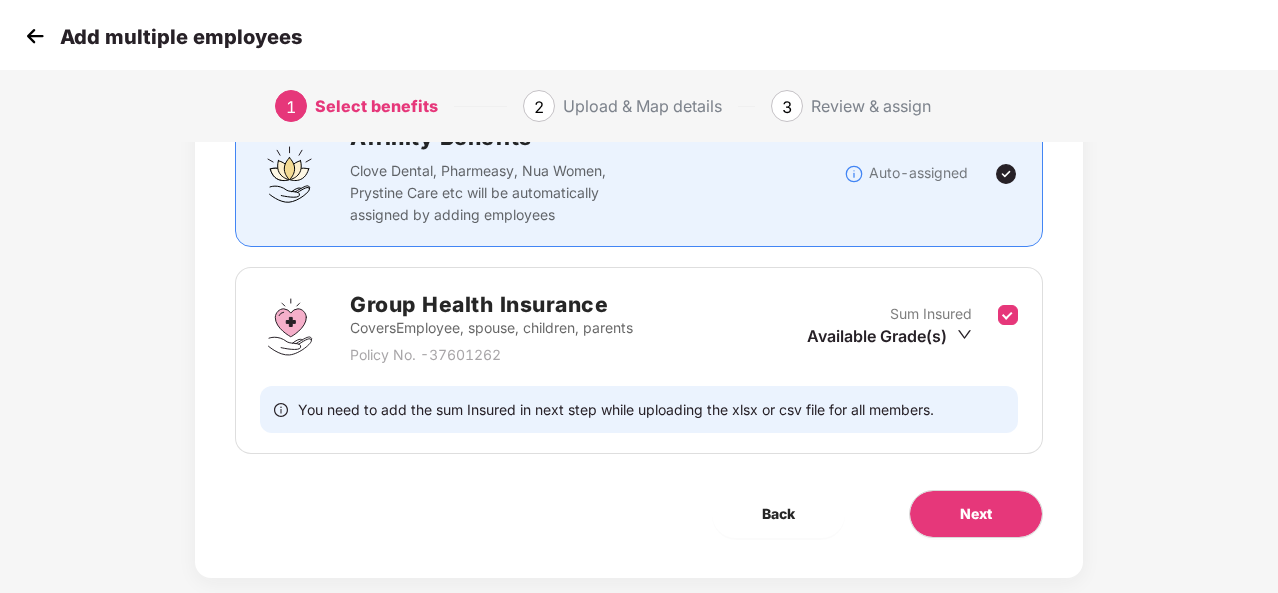 scroll, scrollTop: 179, scrollLeft: 0, axis: vertical 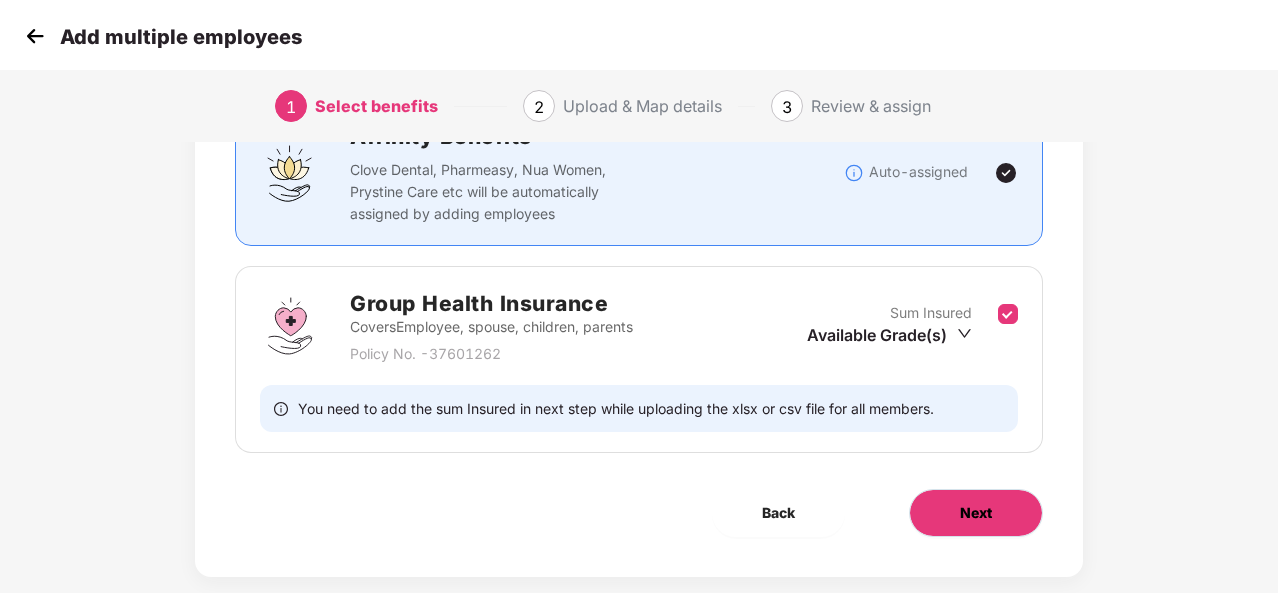 click on "Next" at bounding box center [976, 513] 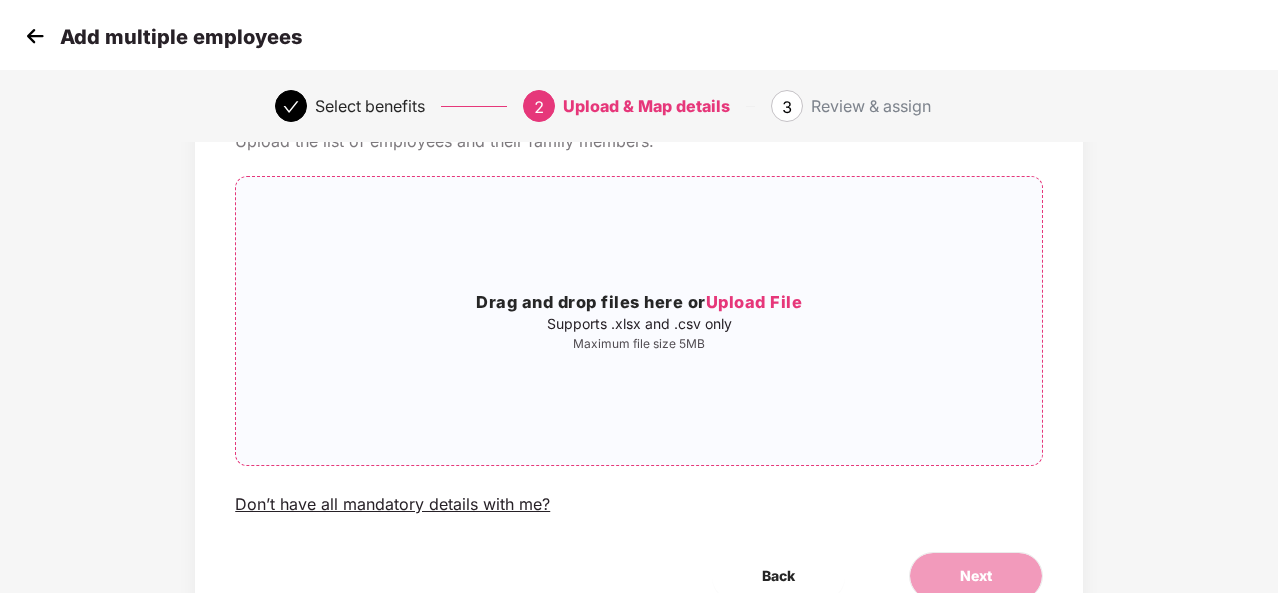 scroll, scrollTop: 119, scrollLeft: 0, axis: vertical 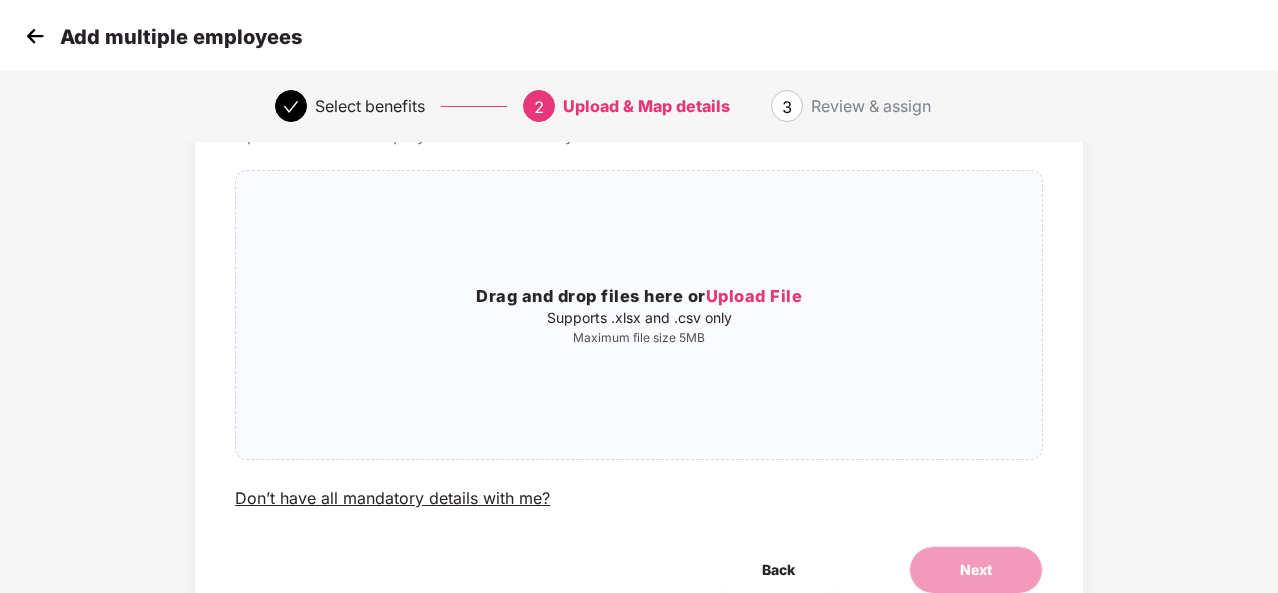click at bounding box center [35, 36] 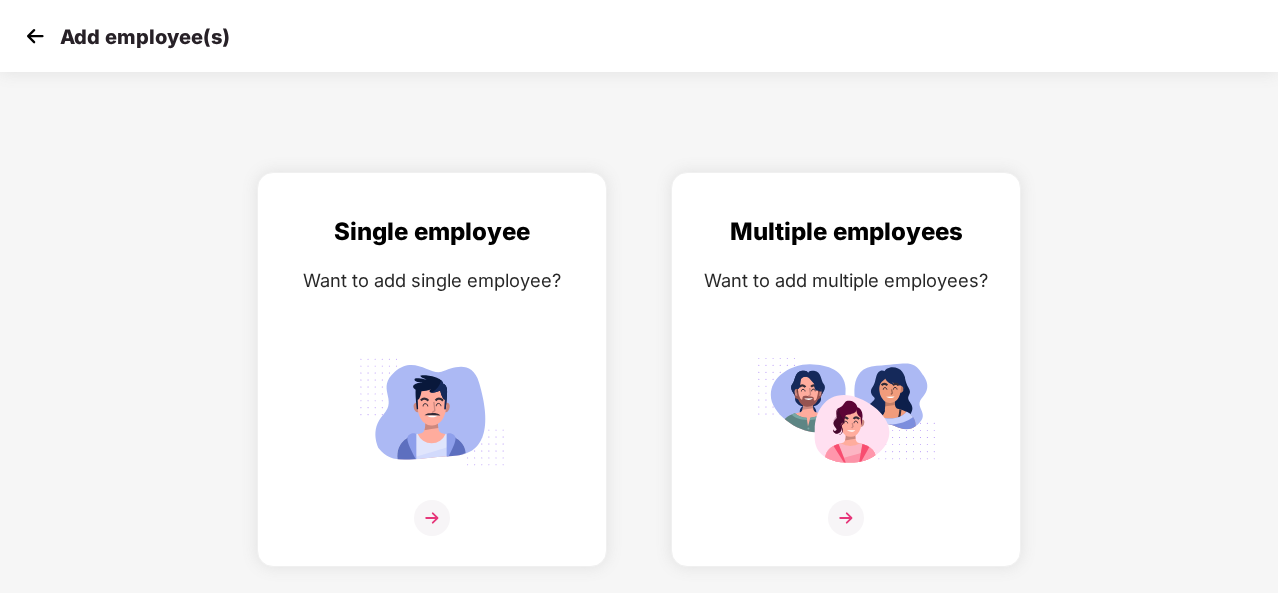 scroll, scrollTop: 0, scrollLeft: 0, axis: both 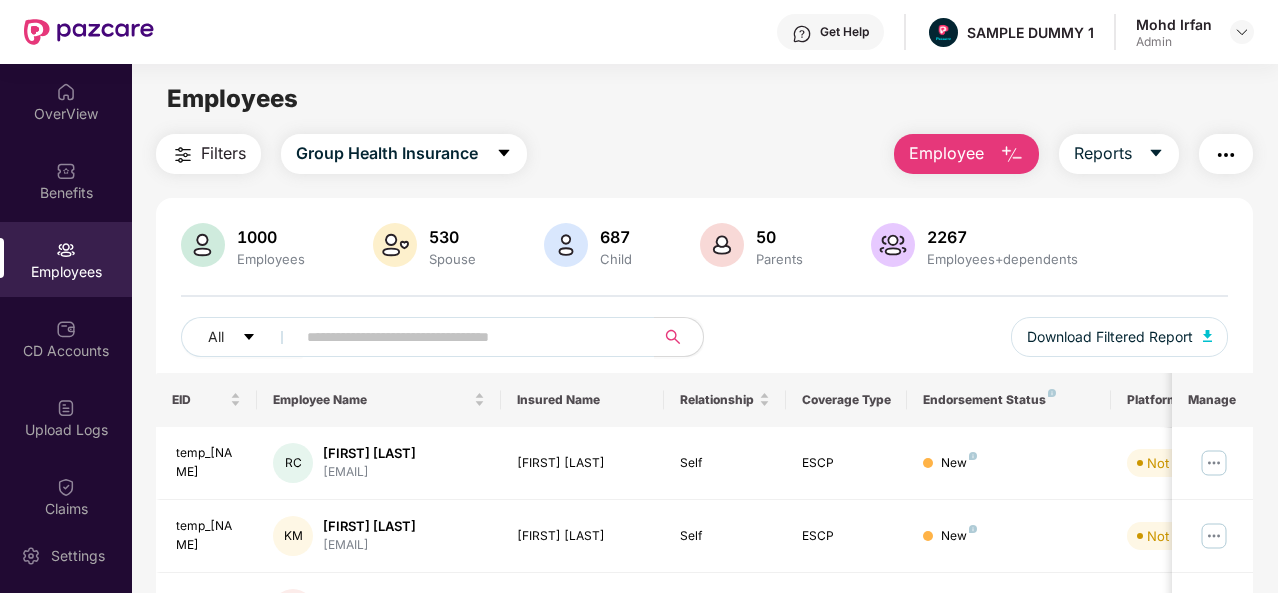 click at bounding box center (1012, 155) 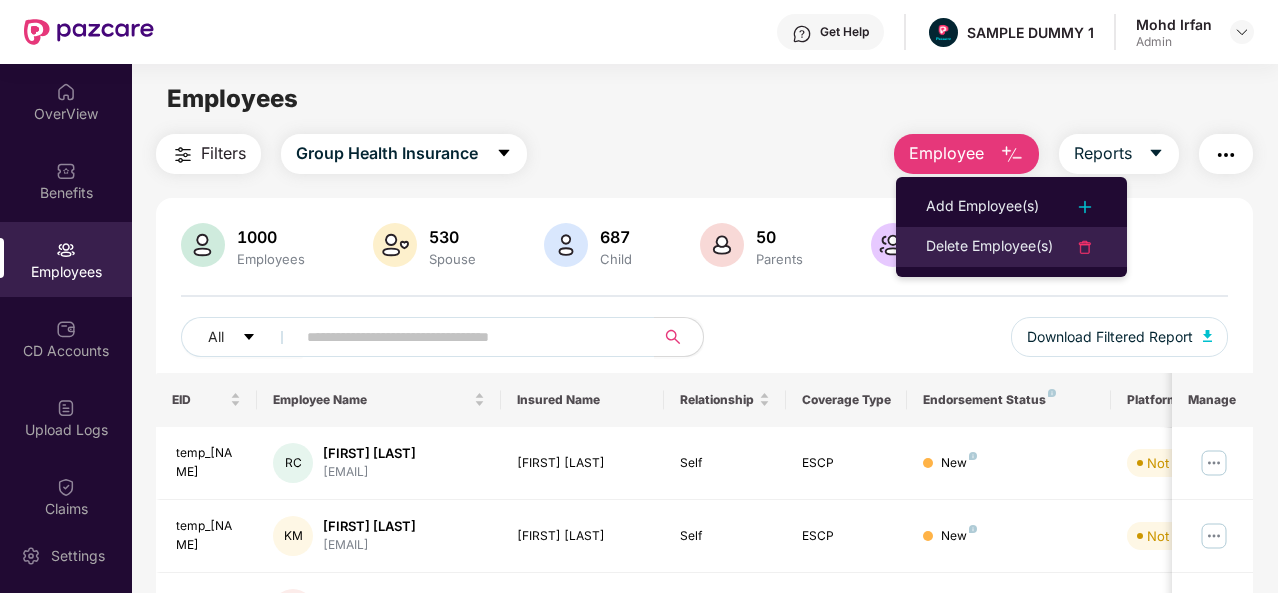 click on "Delete Employee(s)" at bounding box center [989, 247] 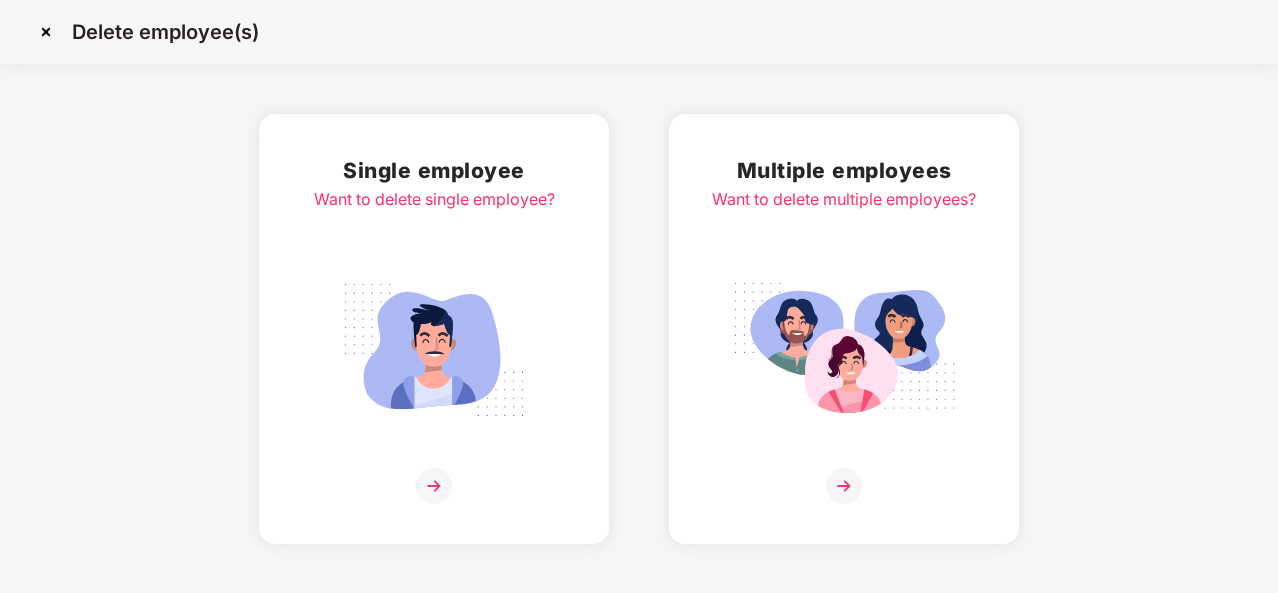 click at bounding box center (434, 486) 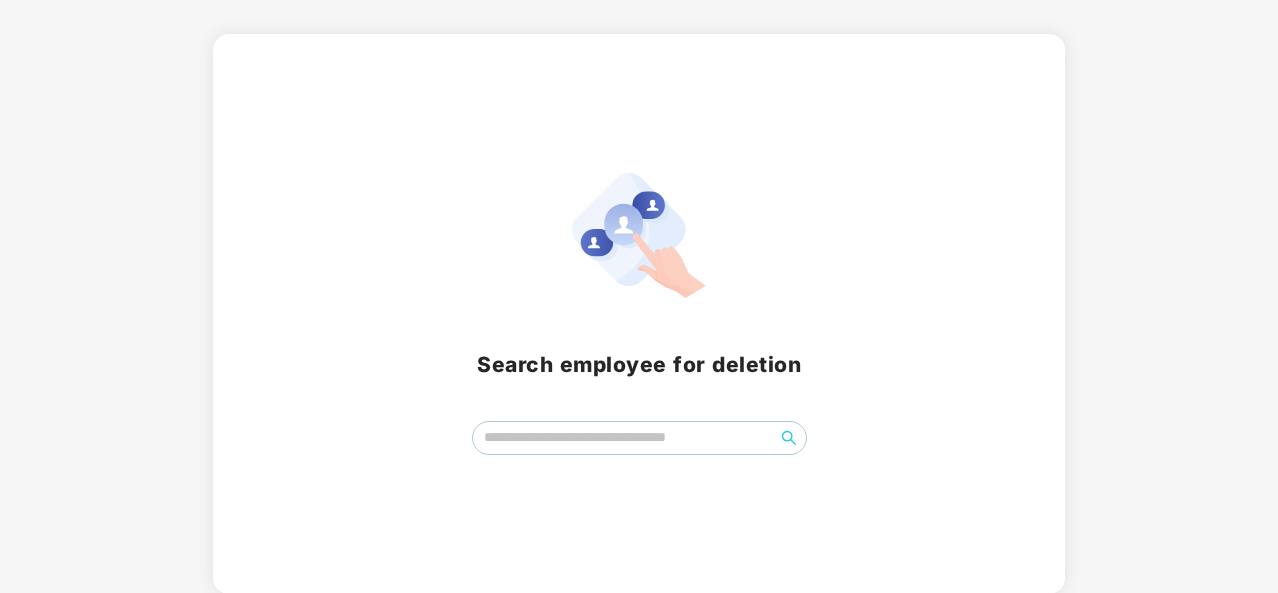 scroll, scrollTop: 0, scrollLeft: 0, axis: both 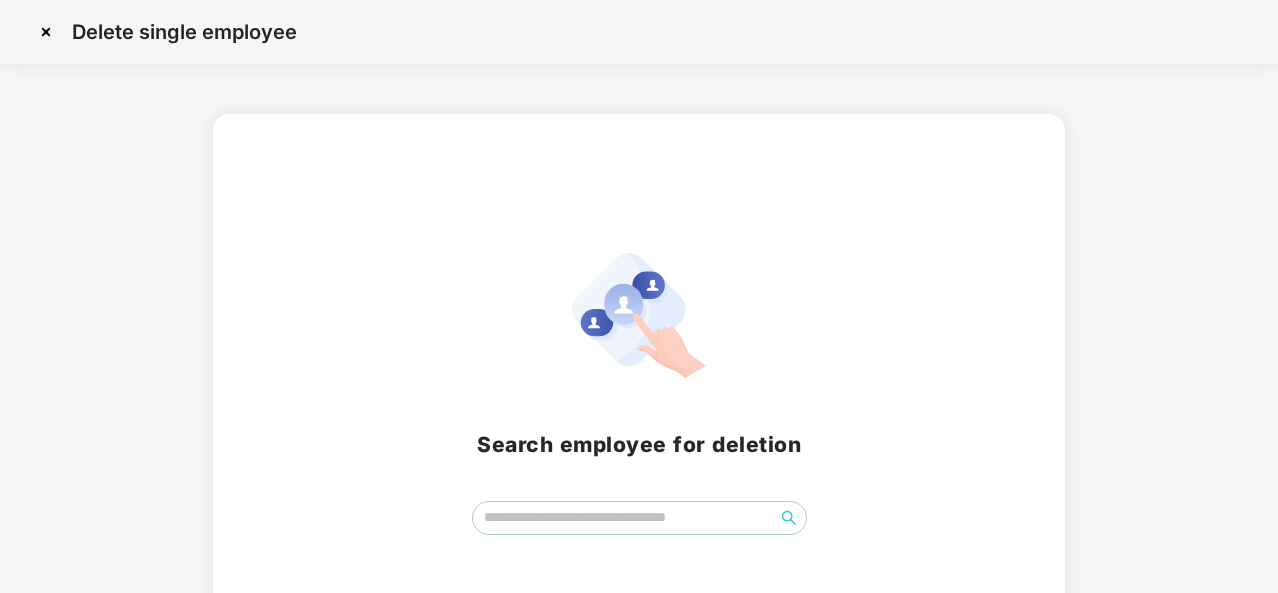 click at bounding box center (46, 32) 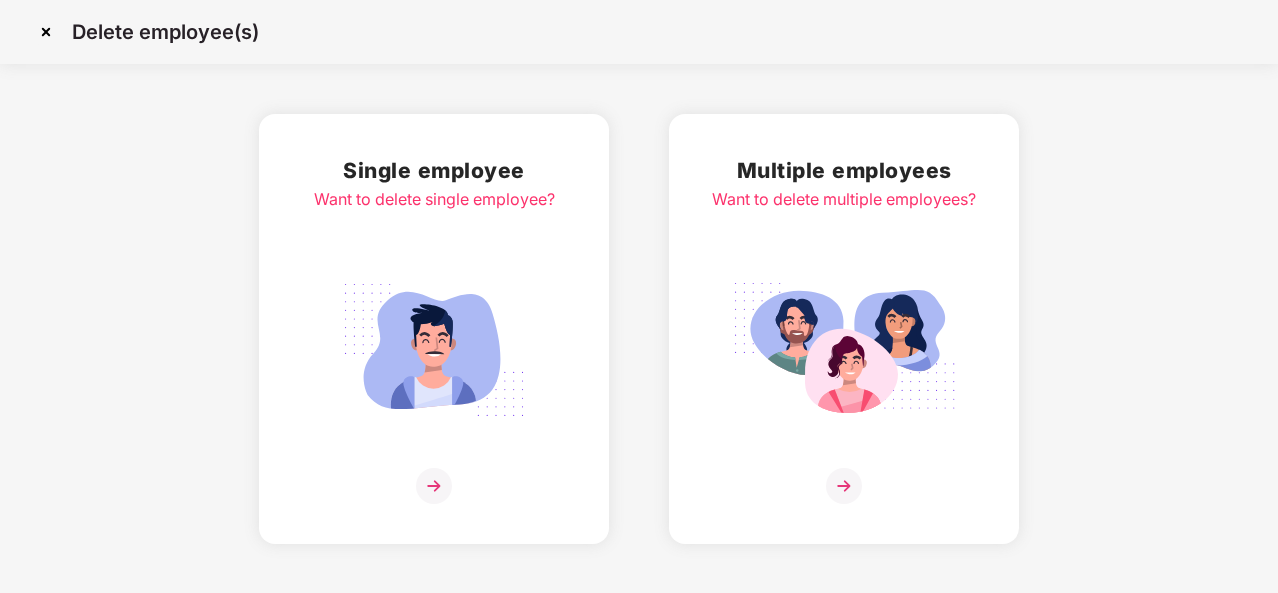 scroll, scrollTop: 0, scrollLeft: 0, axis: both 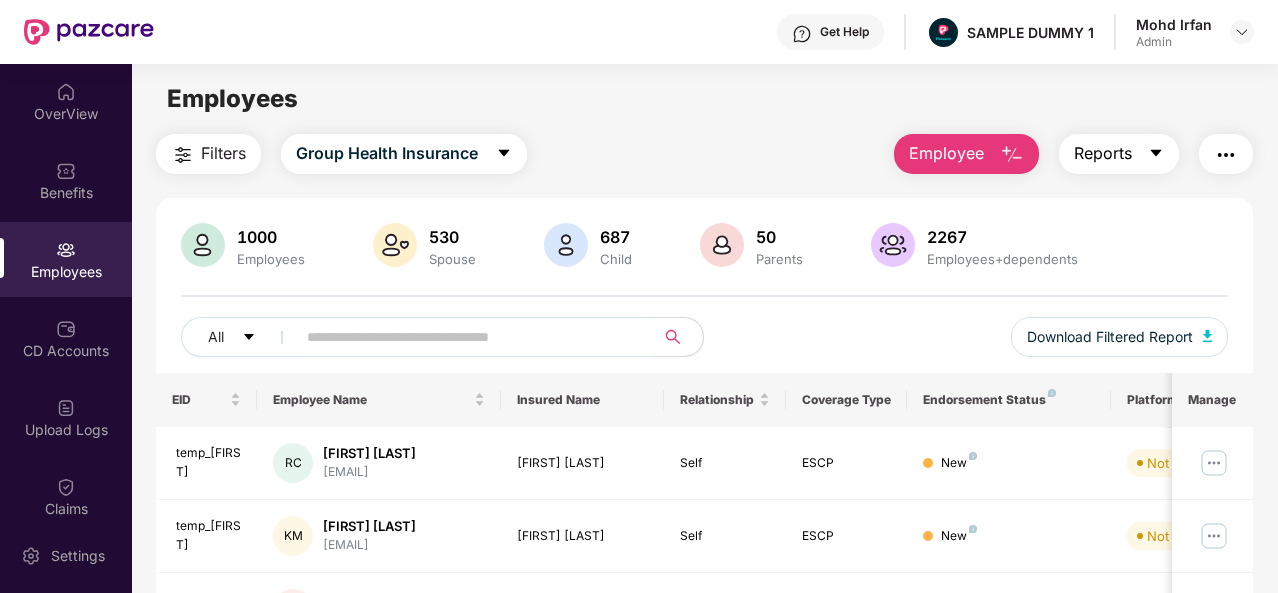 click at bounding box center (1156, 154) 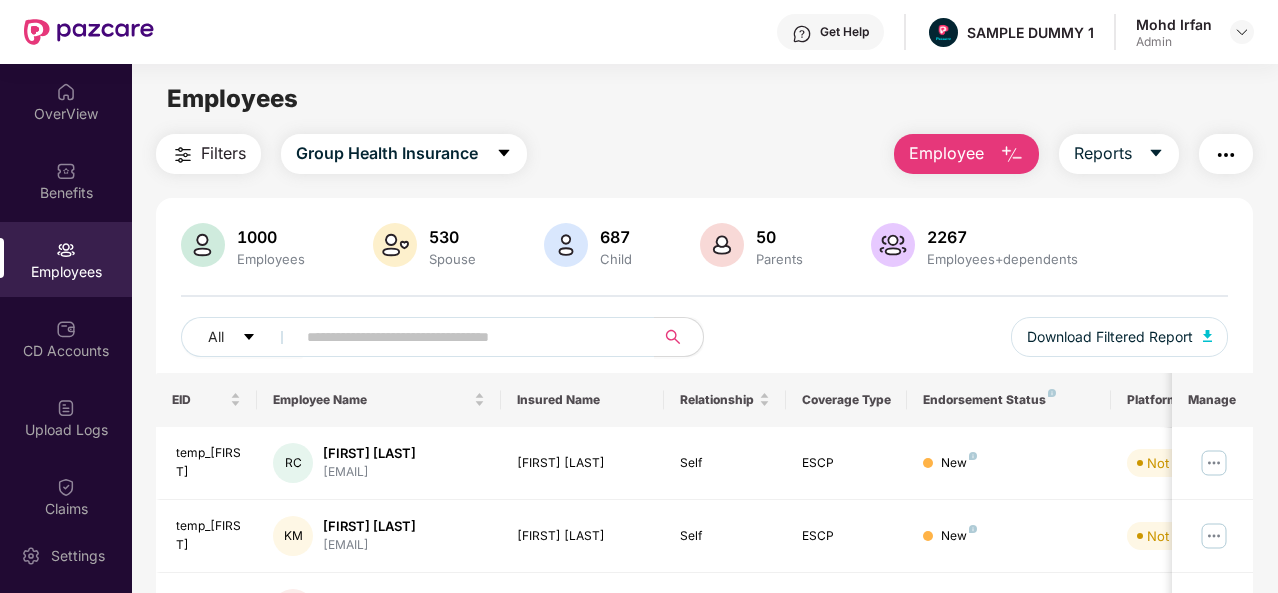 click at bounding box center [1226, 155] 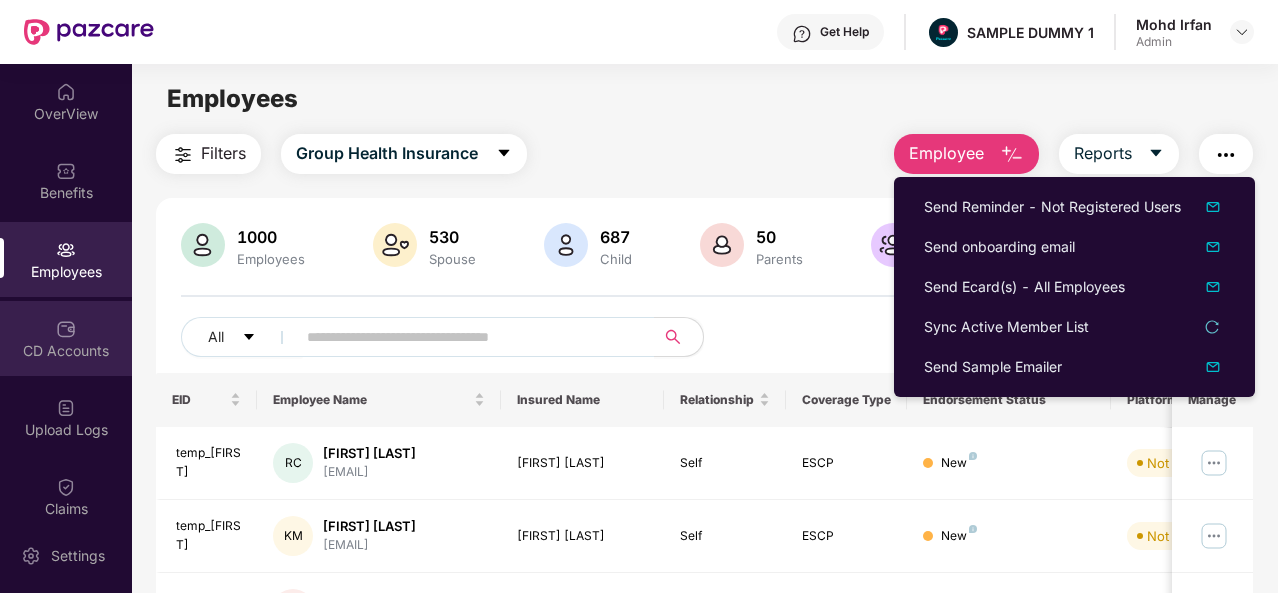 click on "CD Accounts" at bounding box center [66, 351] 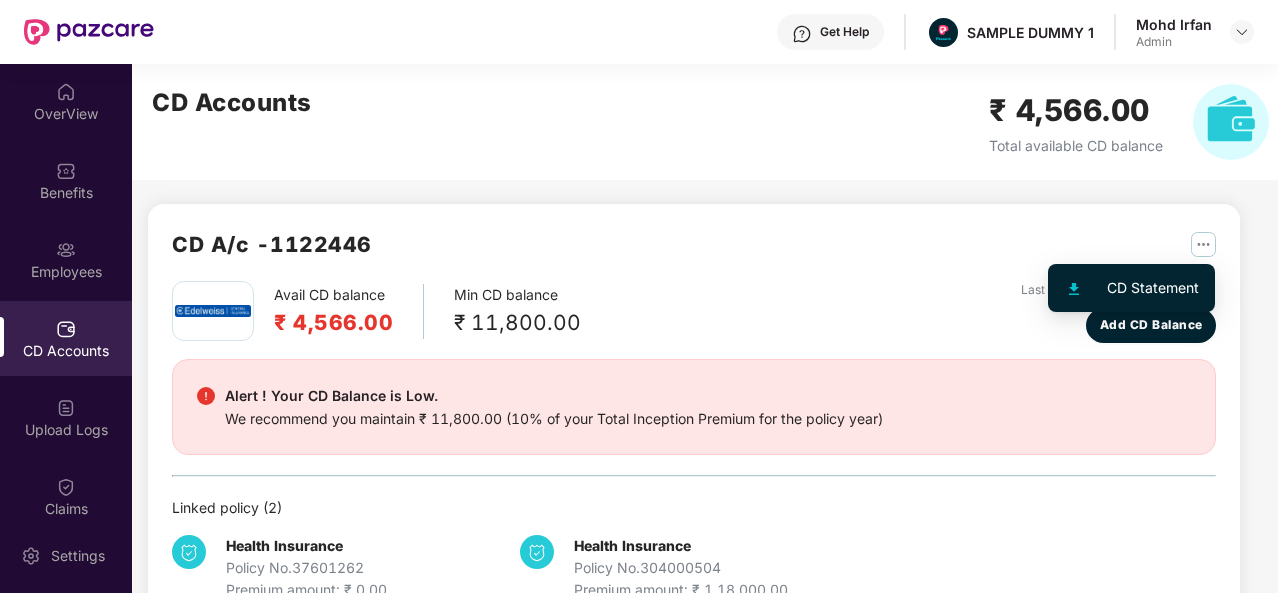 click at bounding box center (1203, 244) 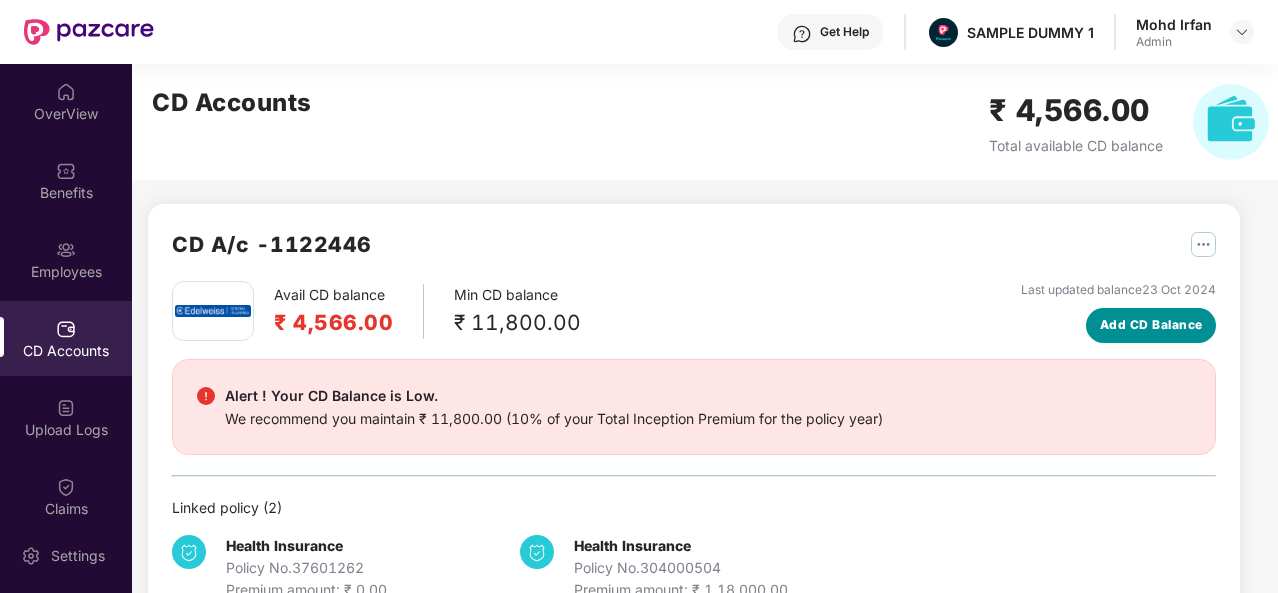 click on "Add CD Balance" at bounding box center (1151, 325) 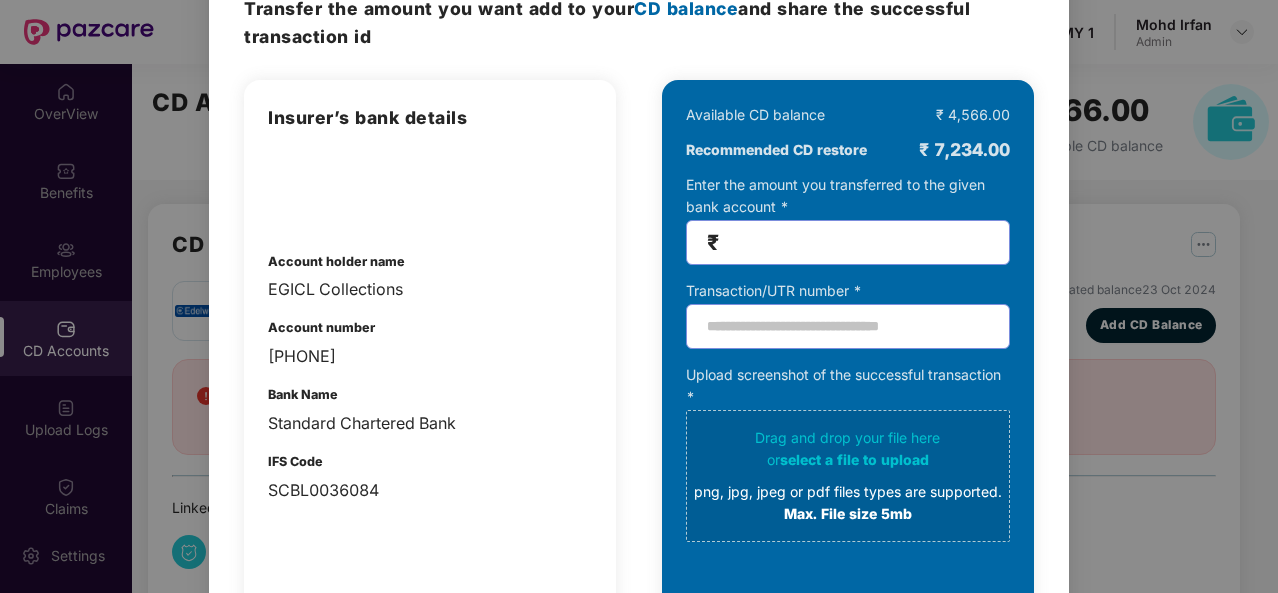 scroll, scrollTop: 103, scrollLeft: 0, axis: vertical 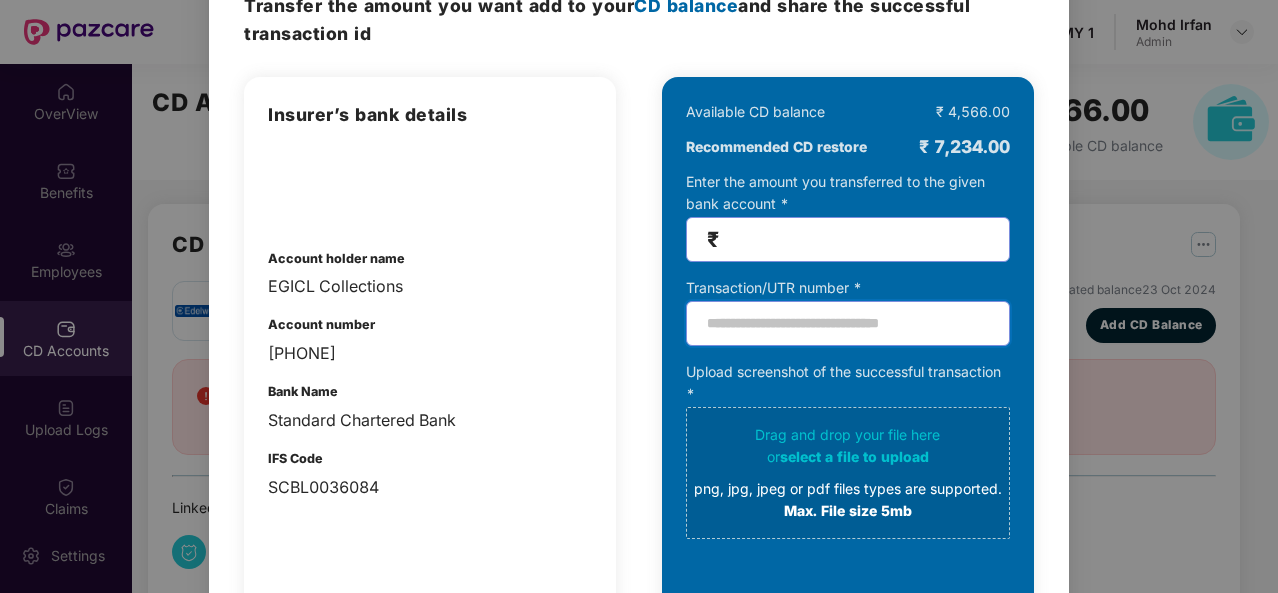 click at bounding box center [848, 323] 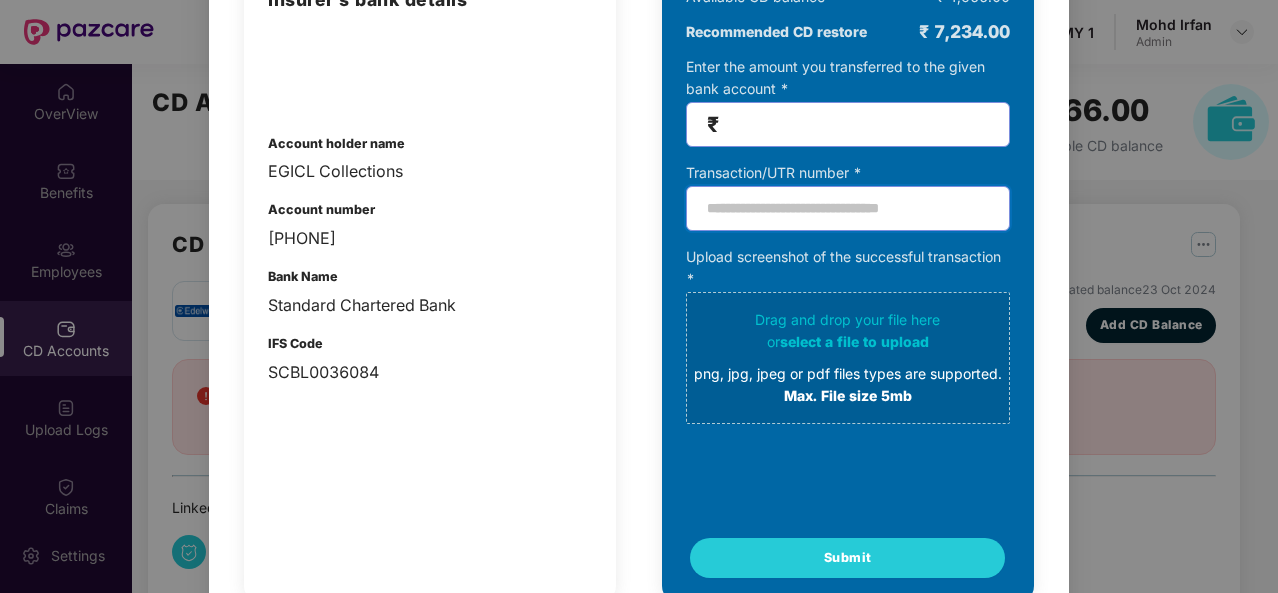 scroll, scrollTop: 0, scrollLeft: 0, axis: both 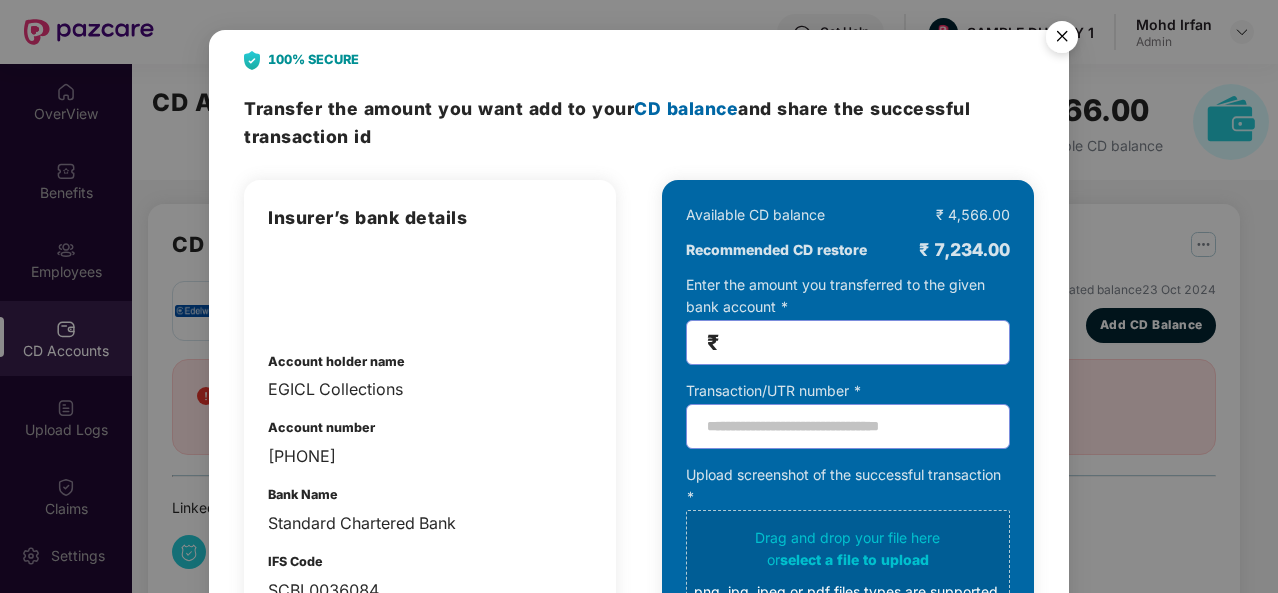 click at bounding box center (1062, 40) 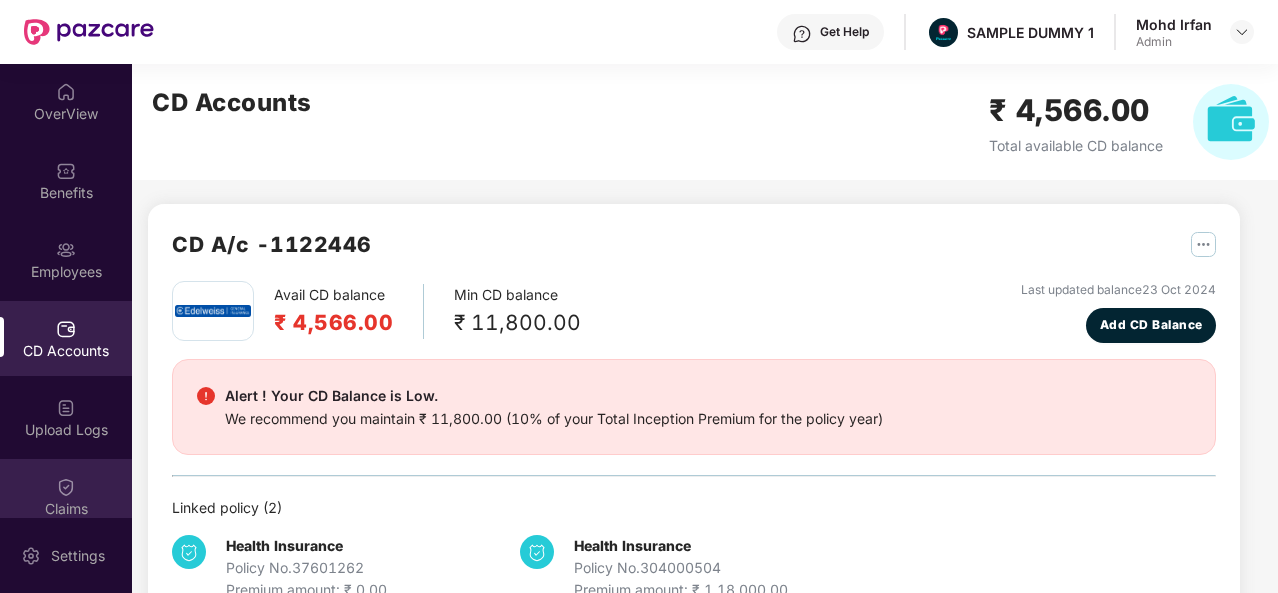 click at bounding box center (66, 487) 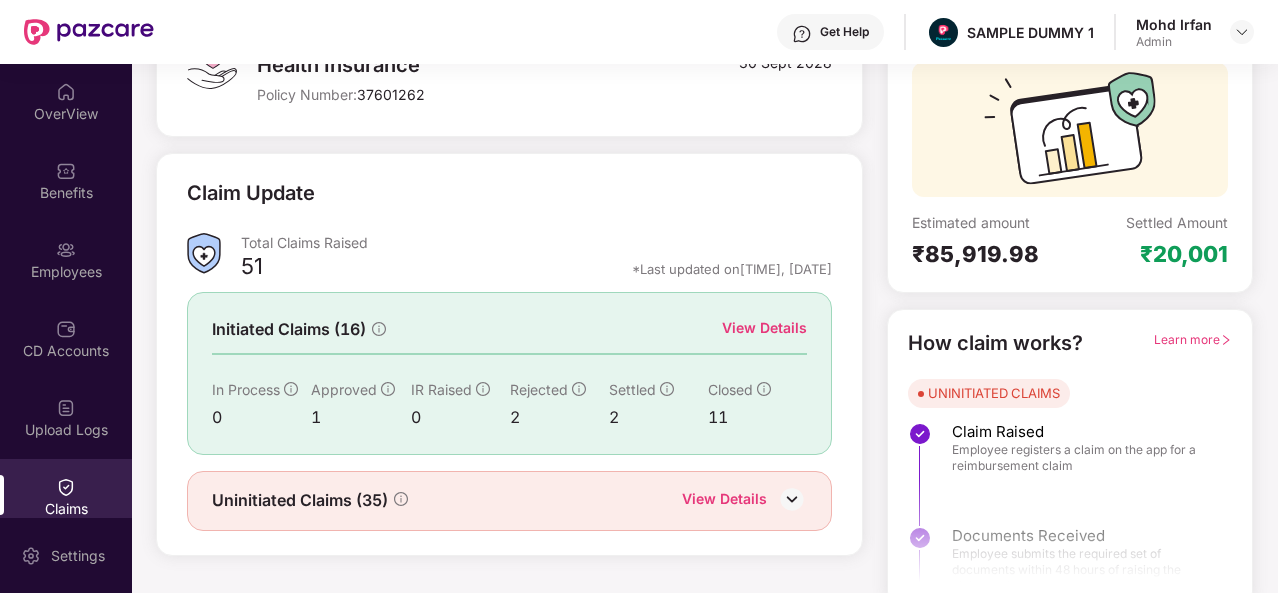 scroll, scrollTop: 188, scrollLeft: 0, axis: vertical 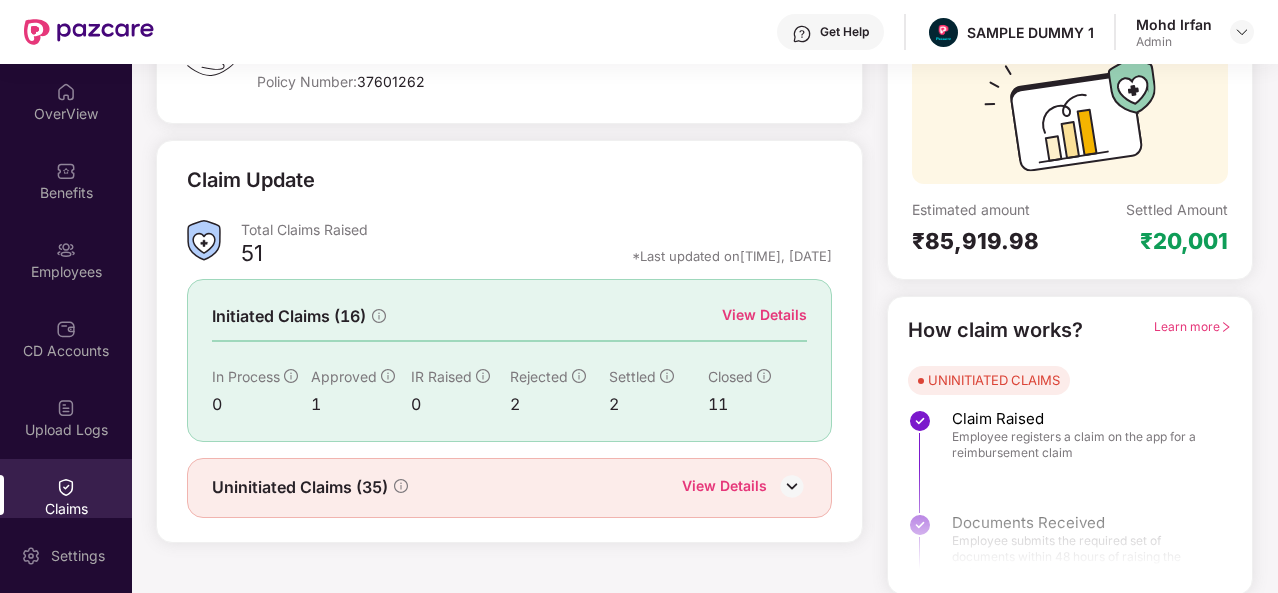 click on "View Details" at bounding box center [764, 315] 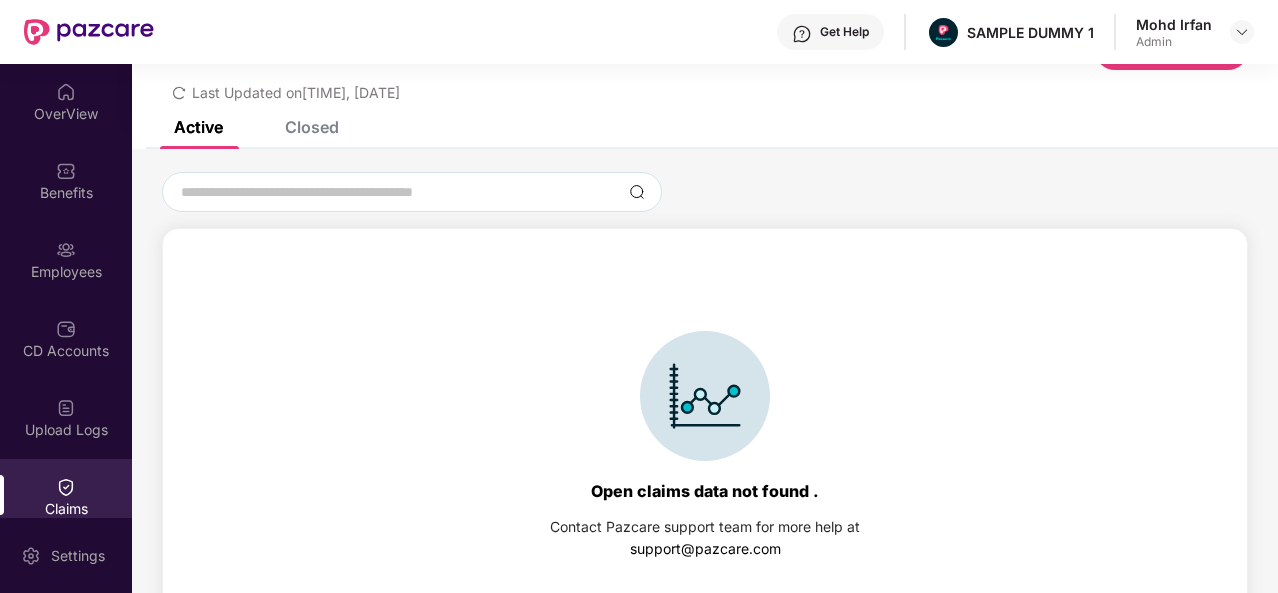 scroll, scrollTop: 92, scrollLeft: 0, axis: vertical 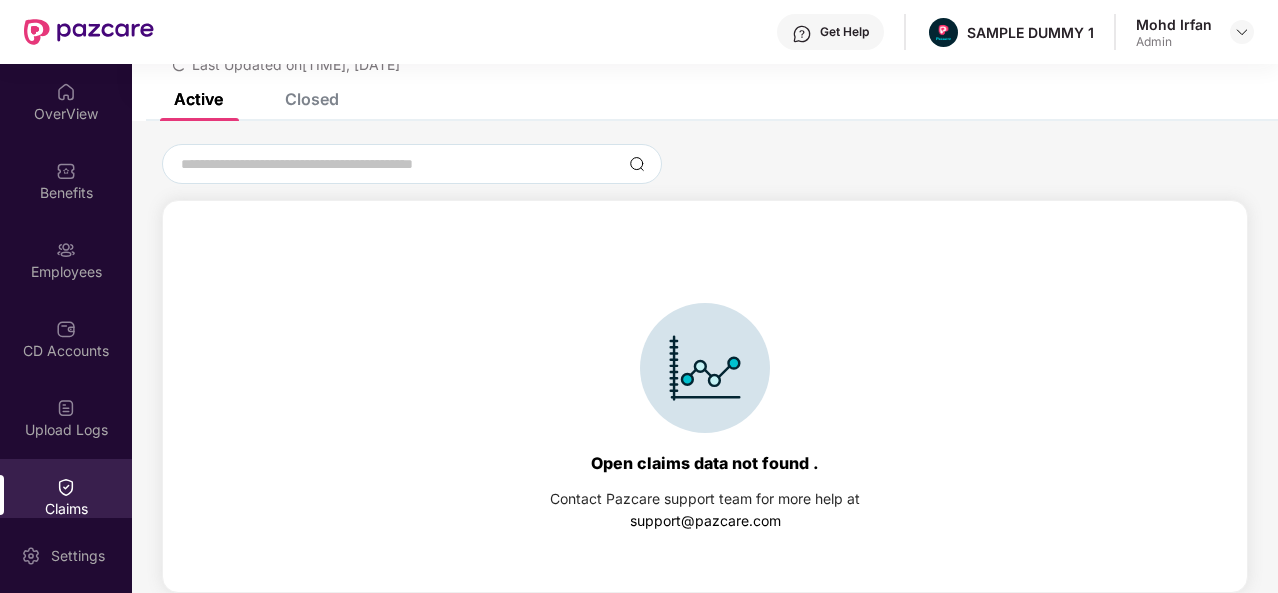 click on "Closed" at bounding box center (312, 99) 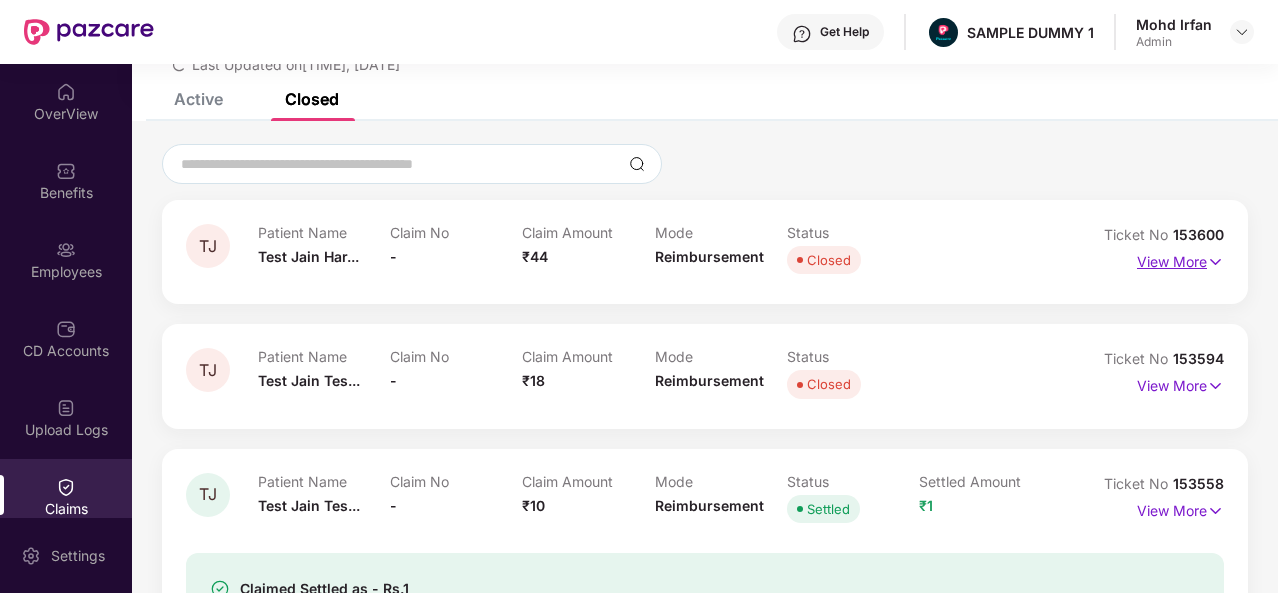 click on "View More" at bounding box center [1180, 259] 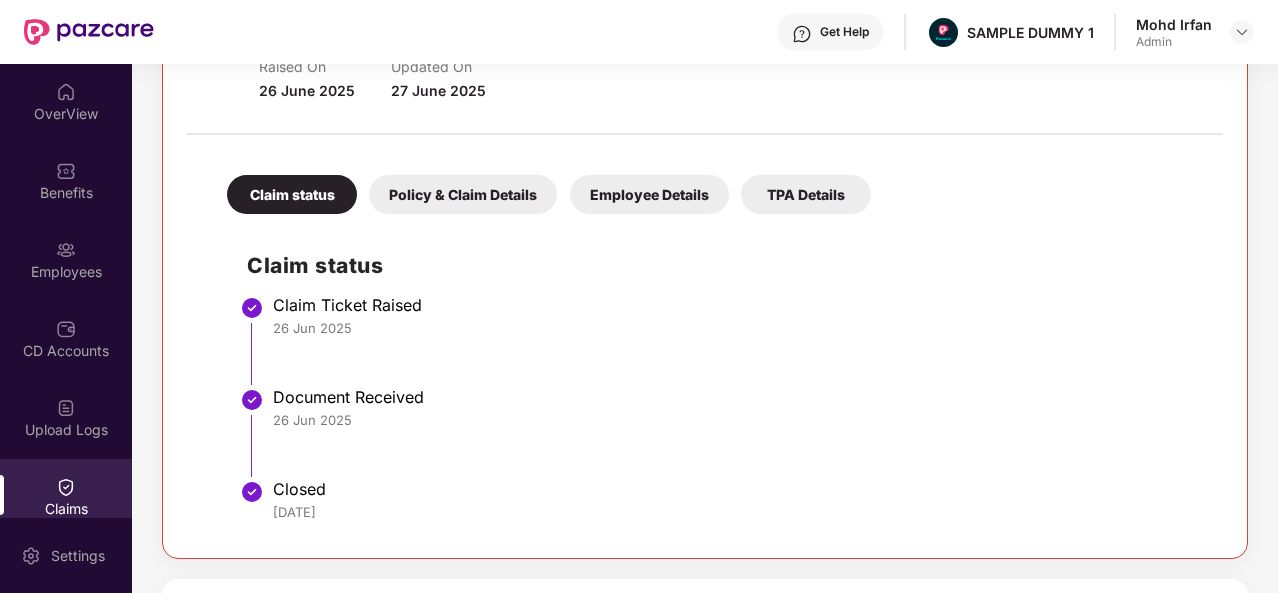 scroll, scrollTop: 342, scrollLeft: 0, axis: vertical 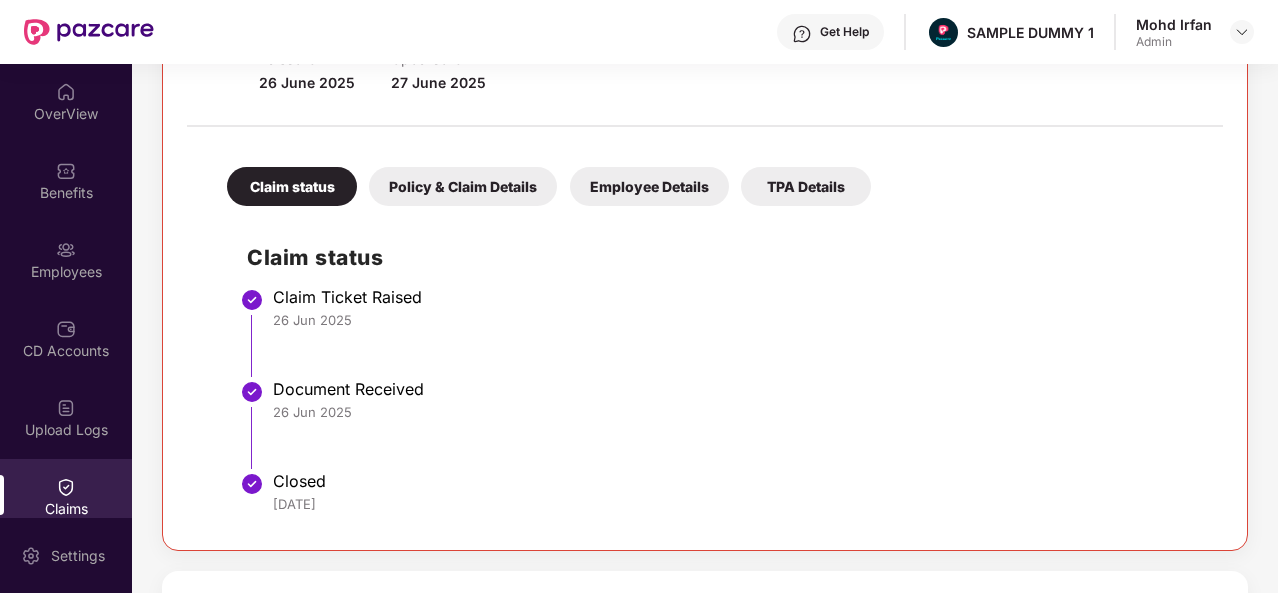 click on "Policy & Claim Details" at bounding box center (463, 186) 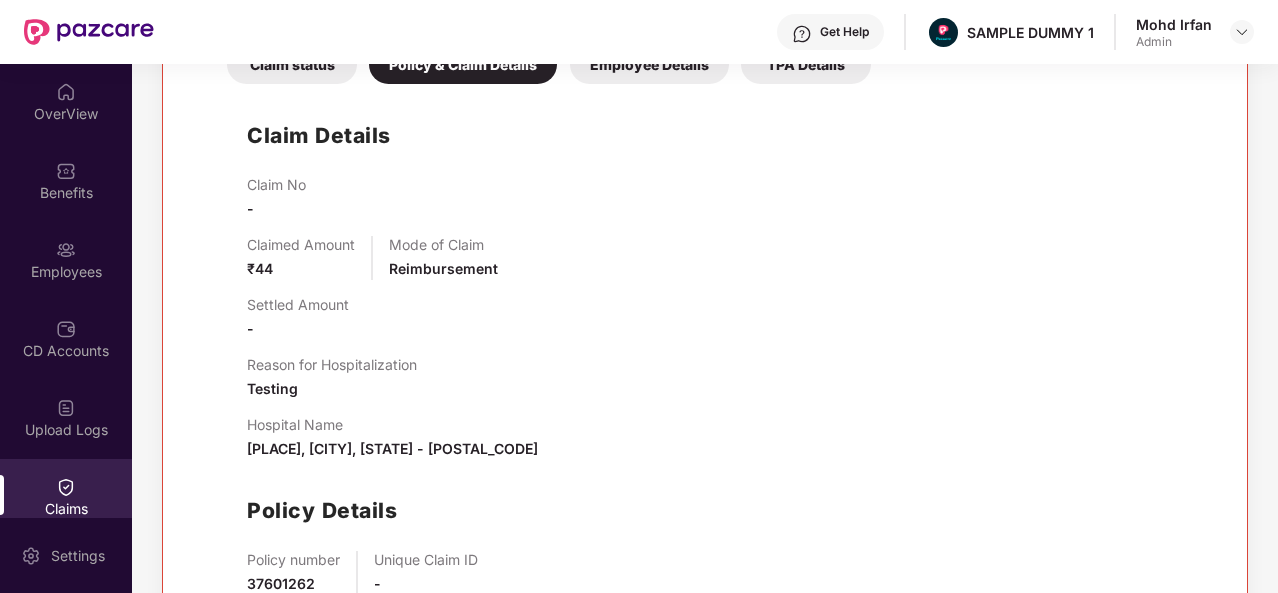 scroll, scrollTop: 377, scrollLeft: 0, axis: vertical 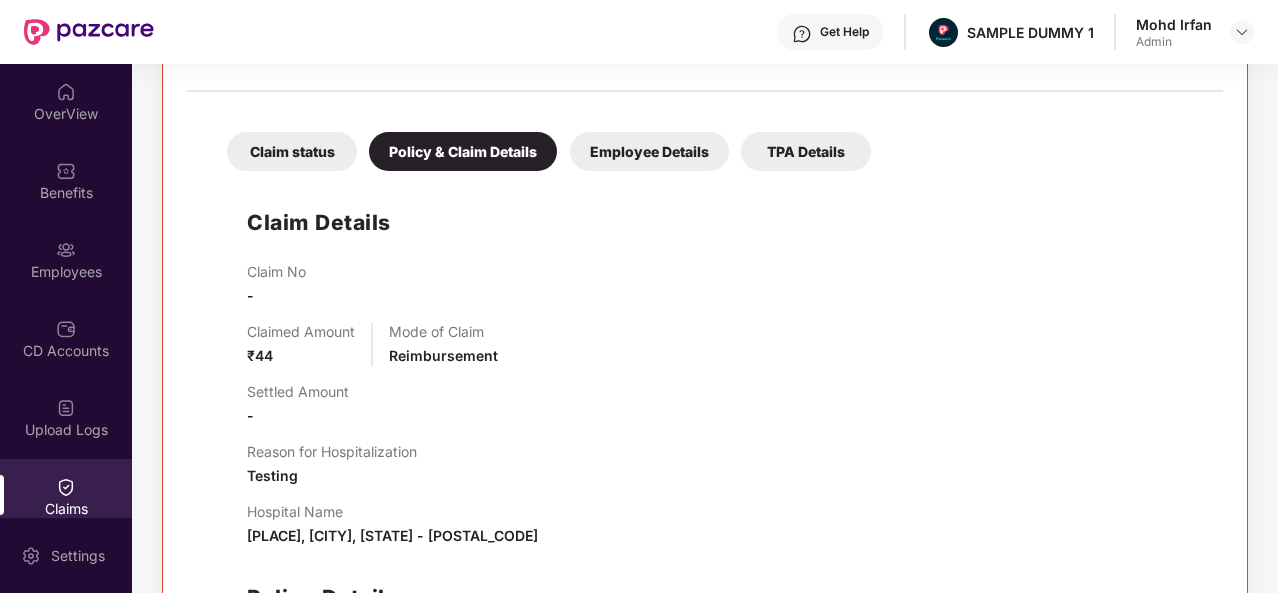 click on "Employee Details" at bounding box center (649, 151) 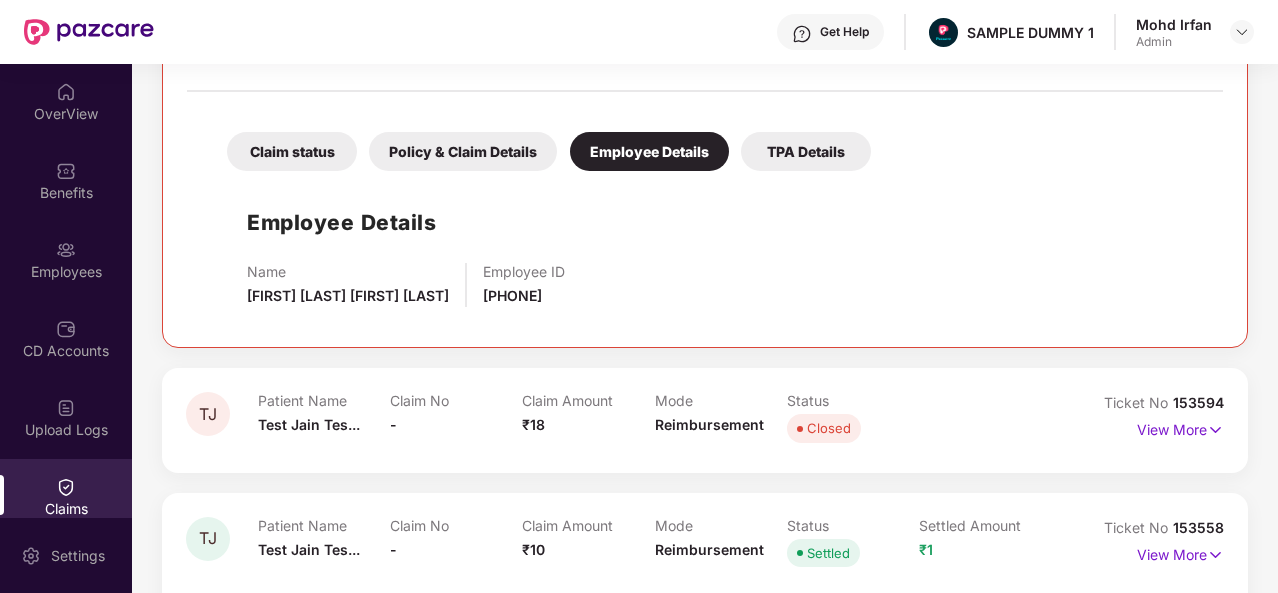 click on "TPA Details" at bounding box center [806, 151] 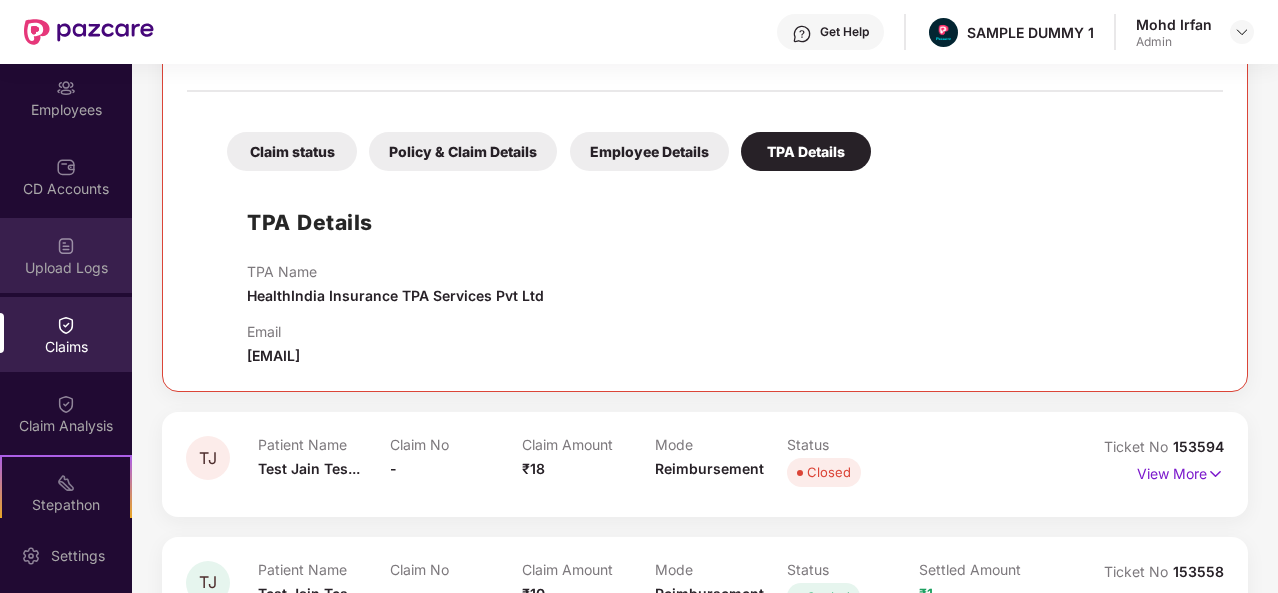 scroll, scrollTop: 215, scrollLeft: 0, axis: vertical 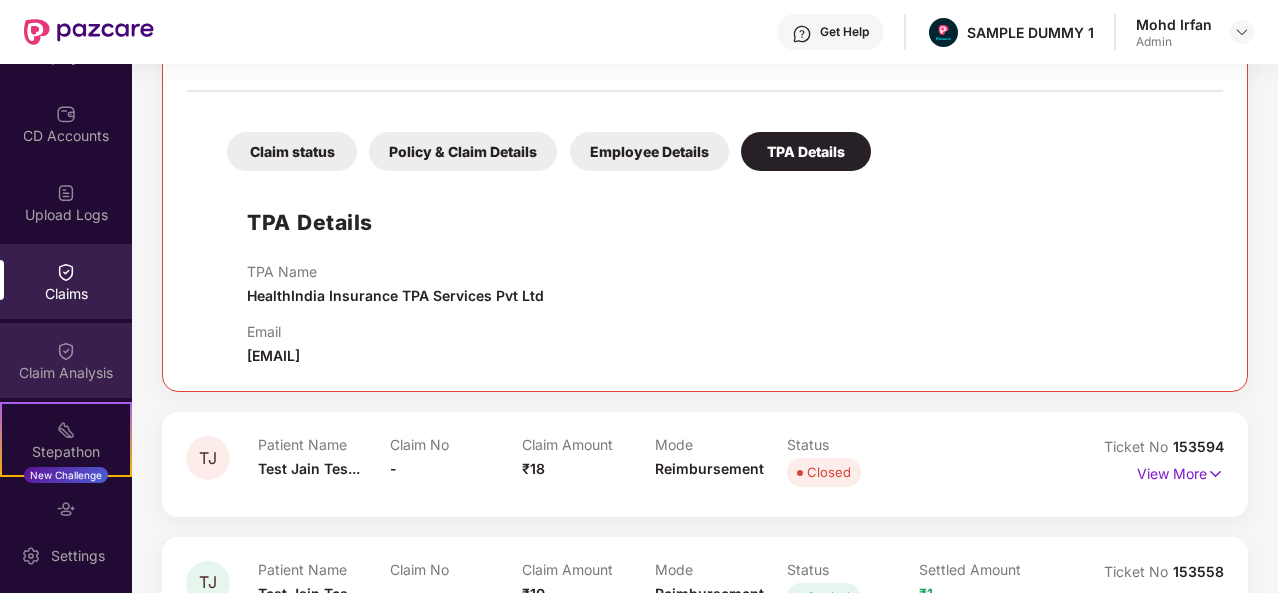 click on "Claim Analysis" at bounding box center [66, 373] 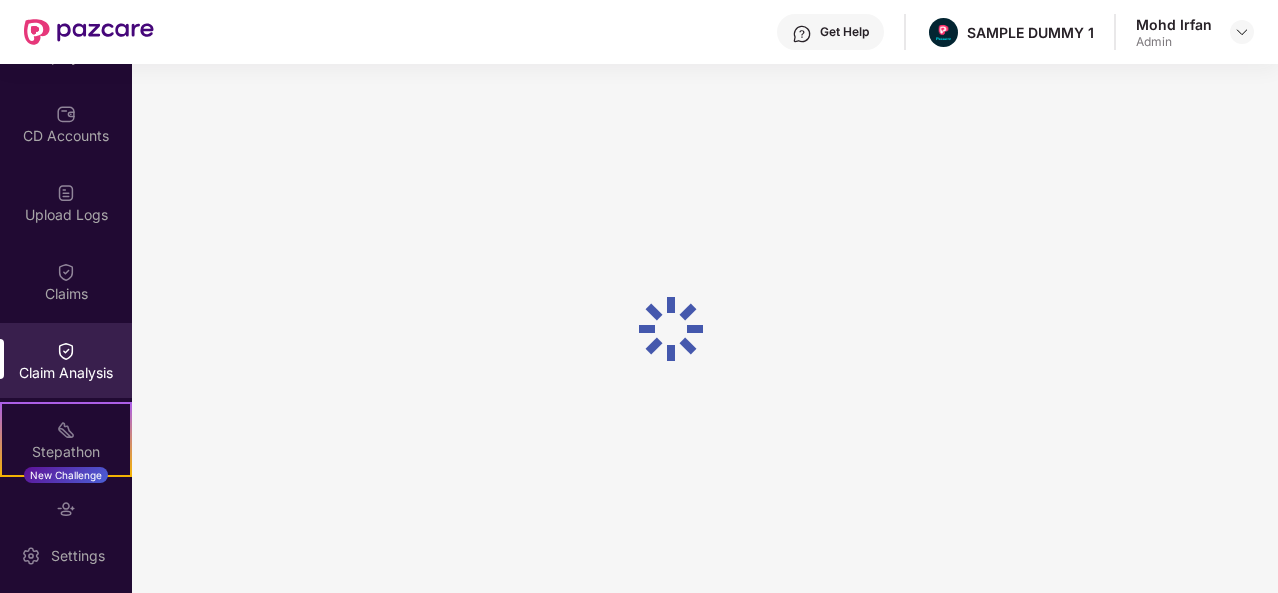 scroll, scrollTop: 0, scrollLeft: 0, axis: both 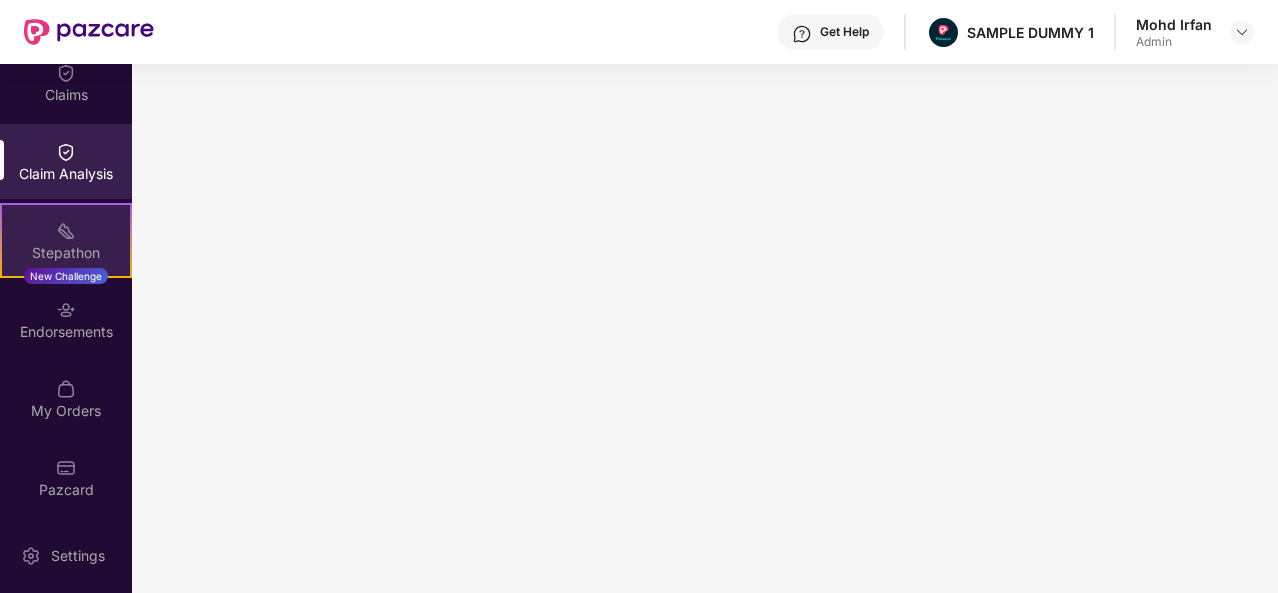 click on "Stepathon New Challenge" at bounding box center [66, 240] 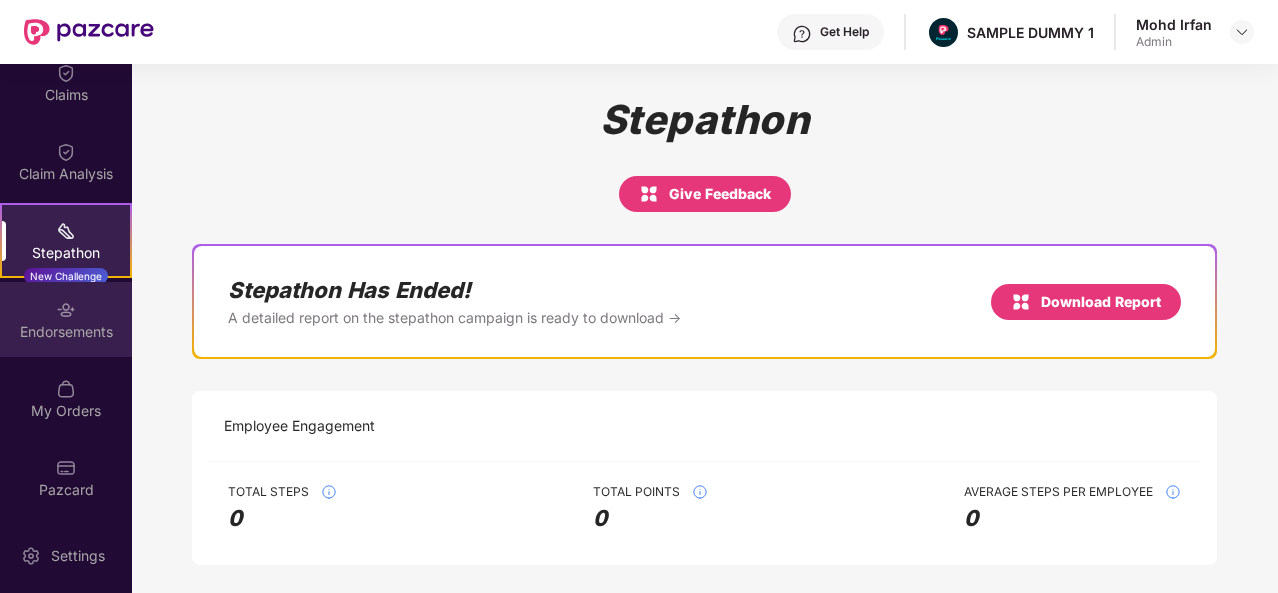 click on "Endorsements" at bounding box center [66, 319] 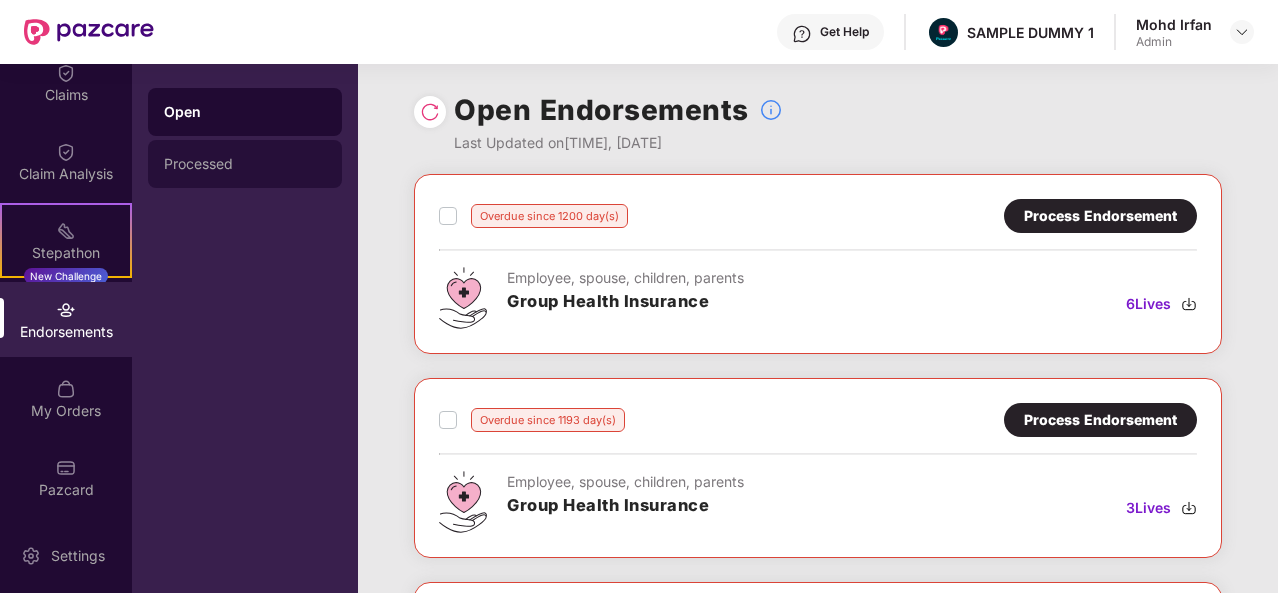 click on "Processed" at bounding box center [245, 164] 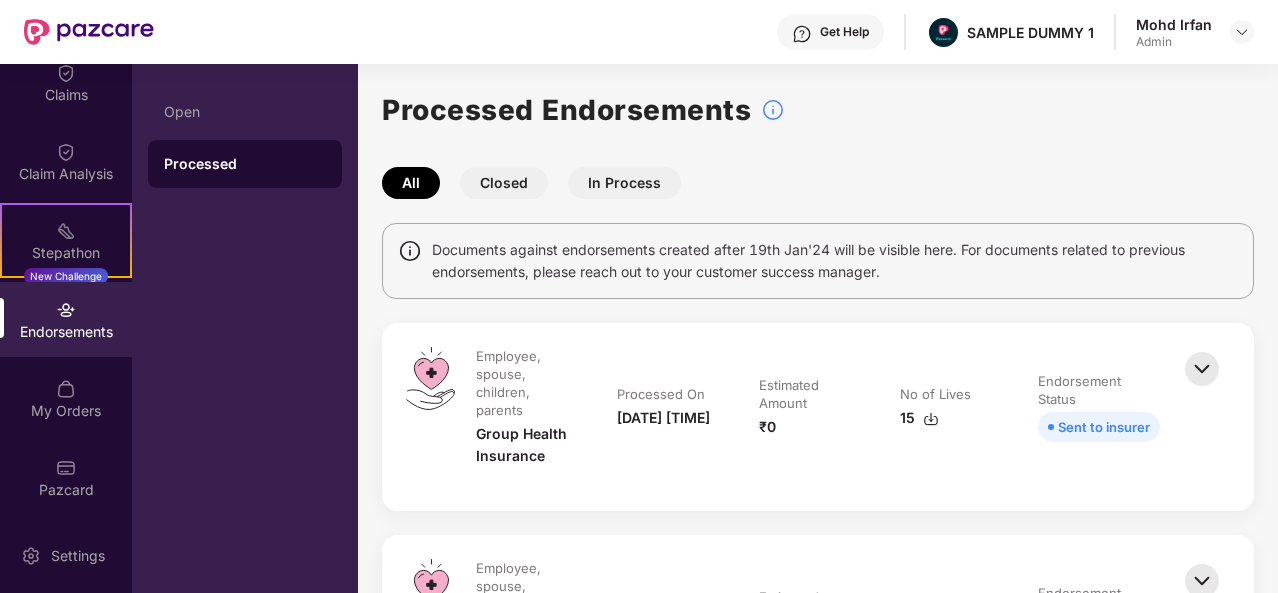 click on "Closed" at bounding box center (504, 183) 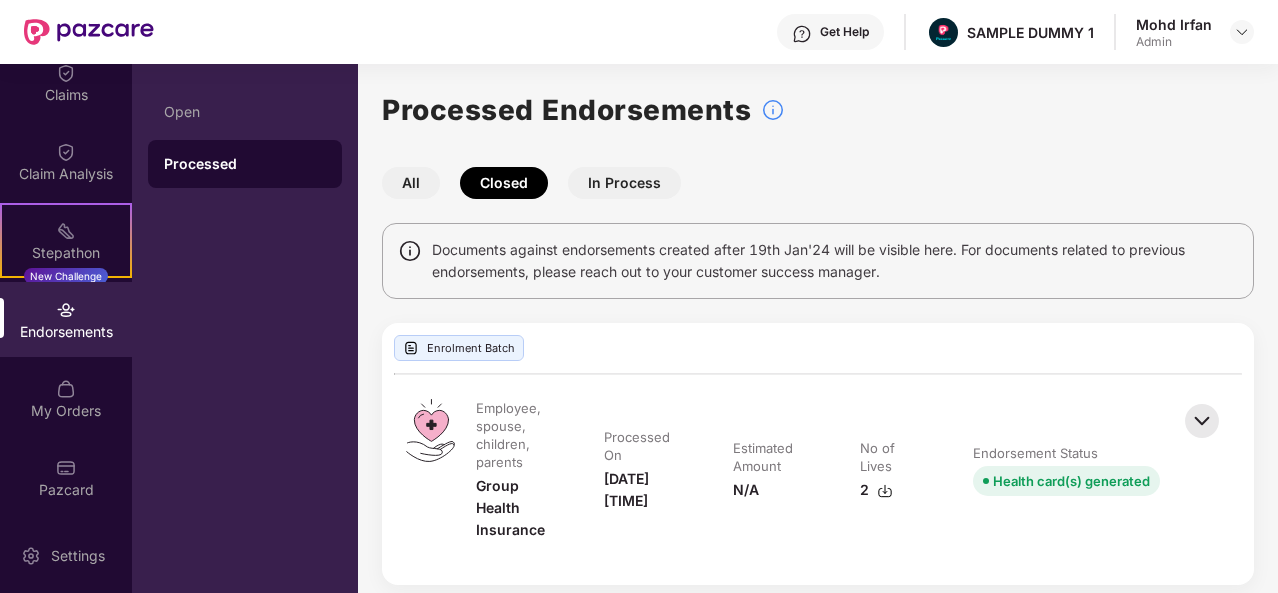 click on "In Process" at bounding box center [624, 183] 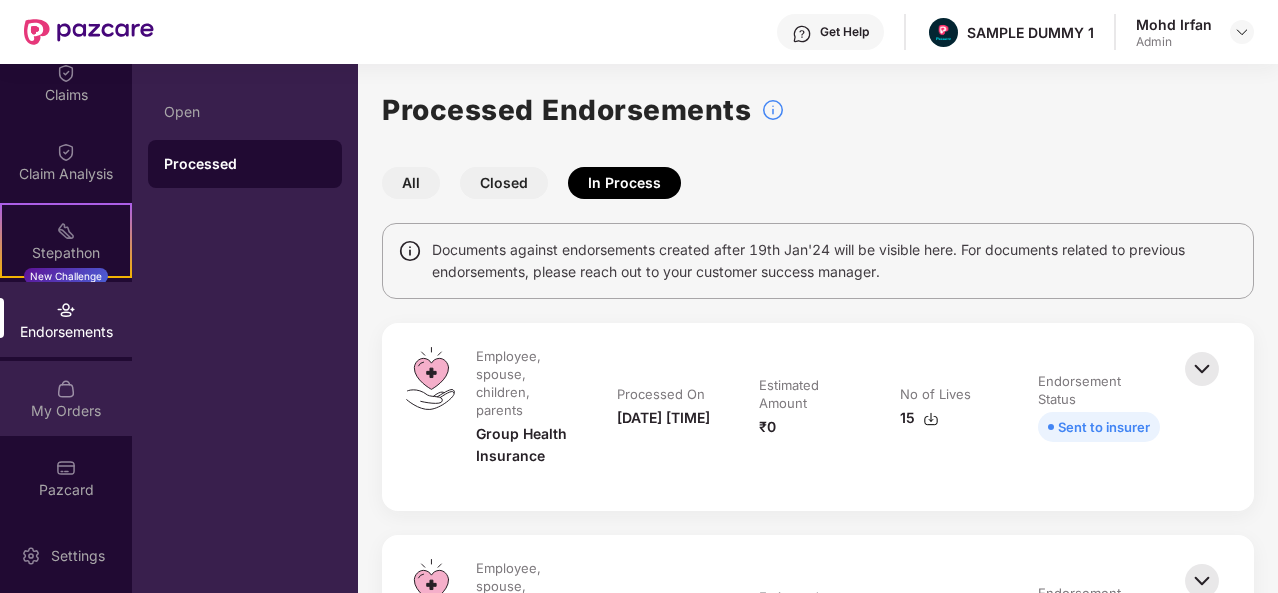 click on "My Orders" at bounding box center (66, 411) 